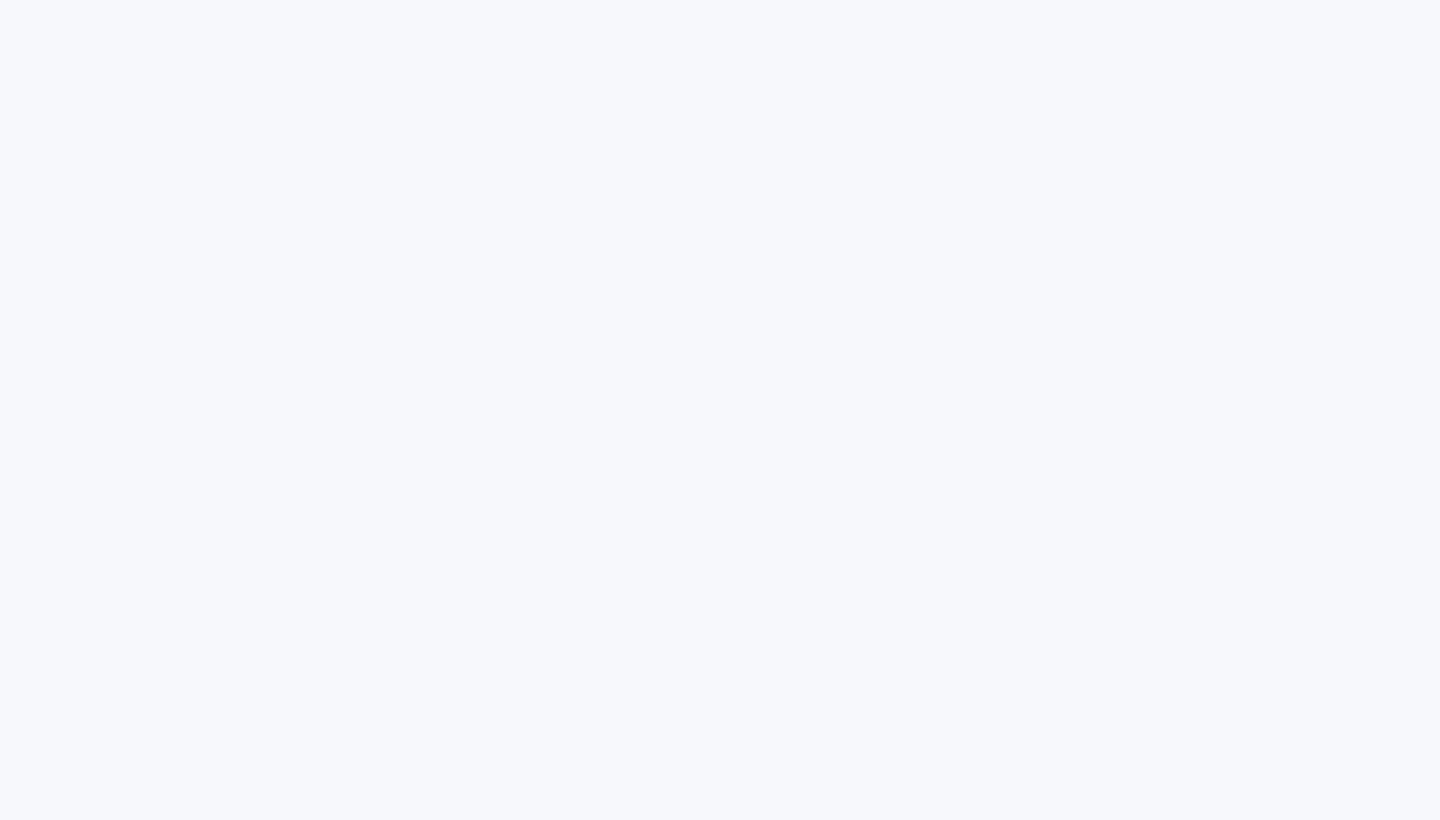 scroll, scrollTop: 0, scrollLeft: 0, axis: both 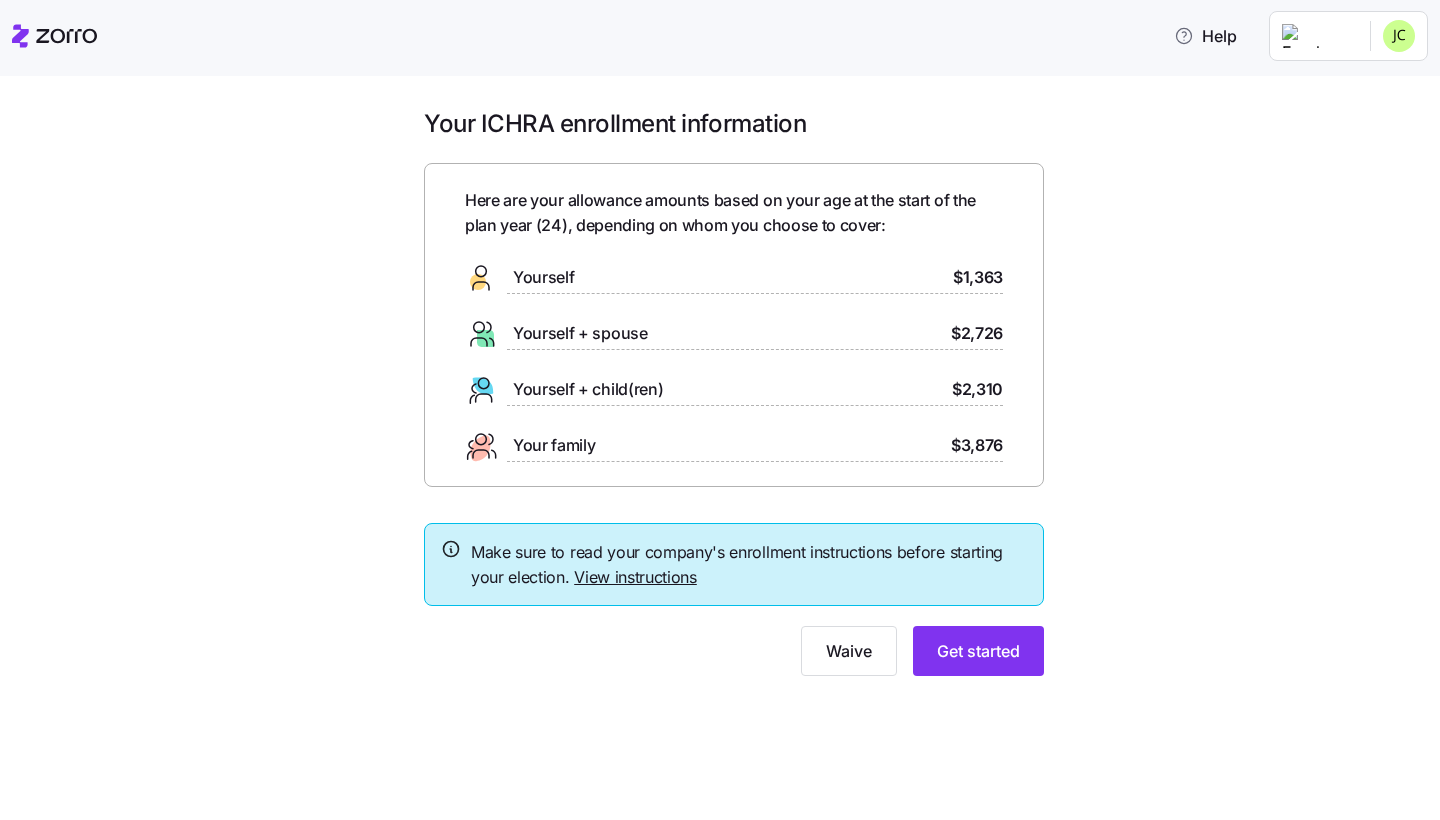 click on "View instructions" at bounding box center [635, 577] 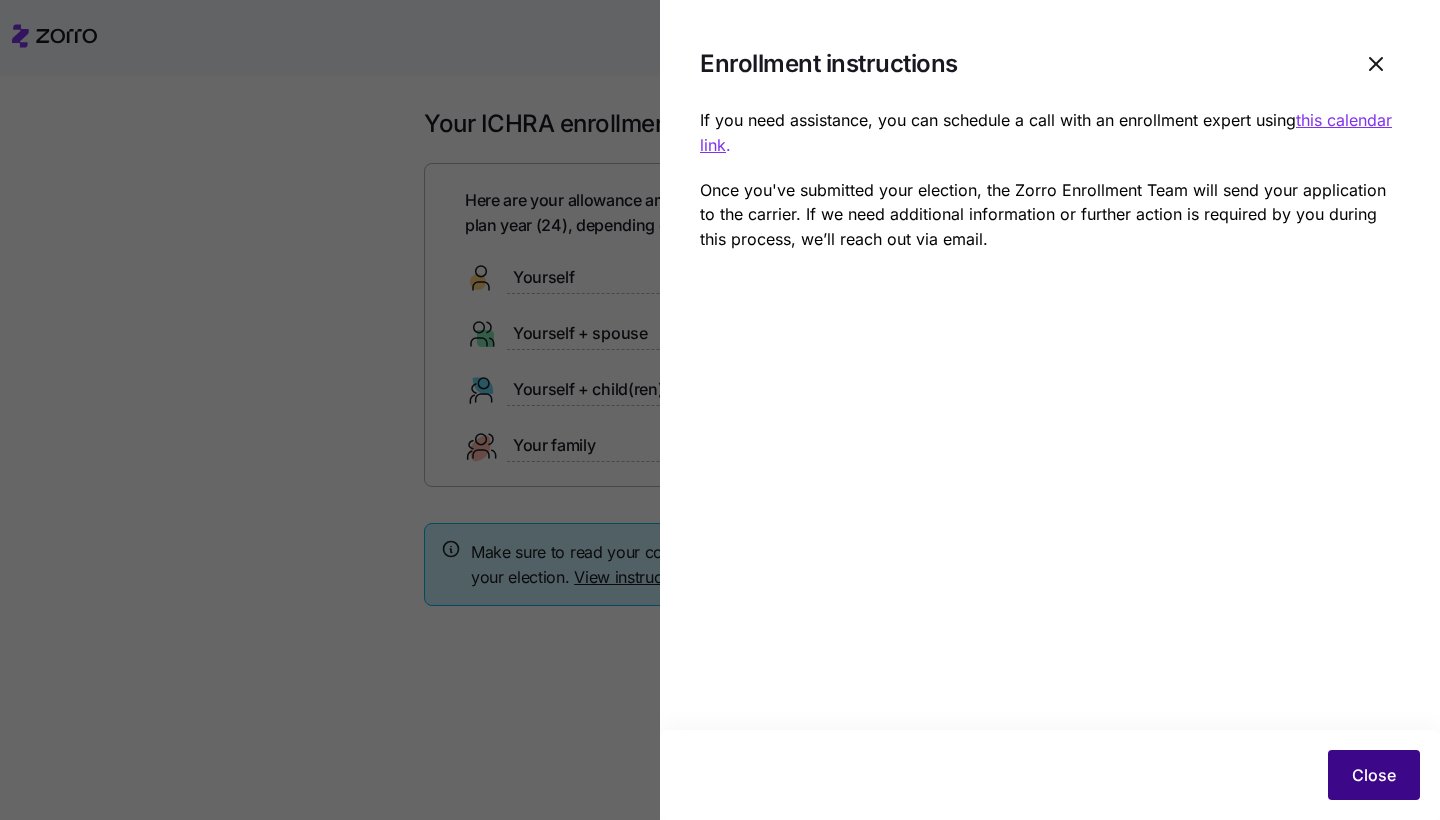 click on "Close" at bounding box center [1374, 775] 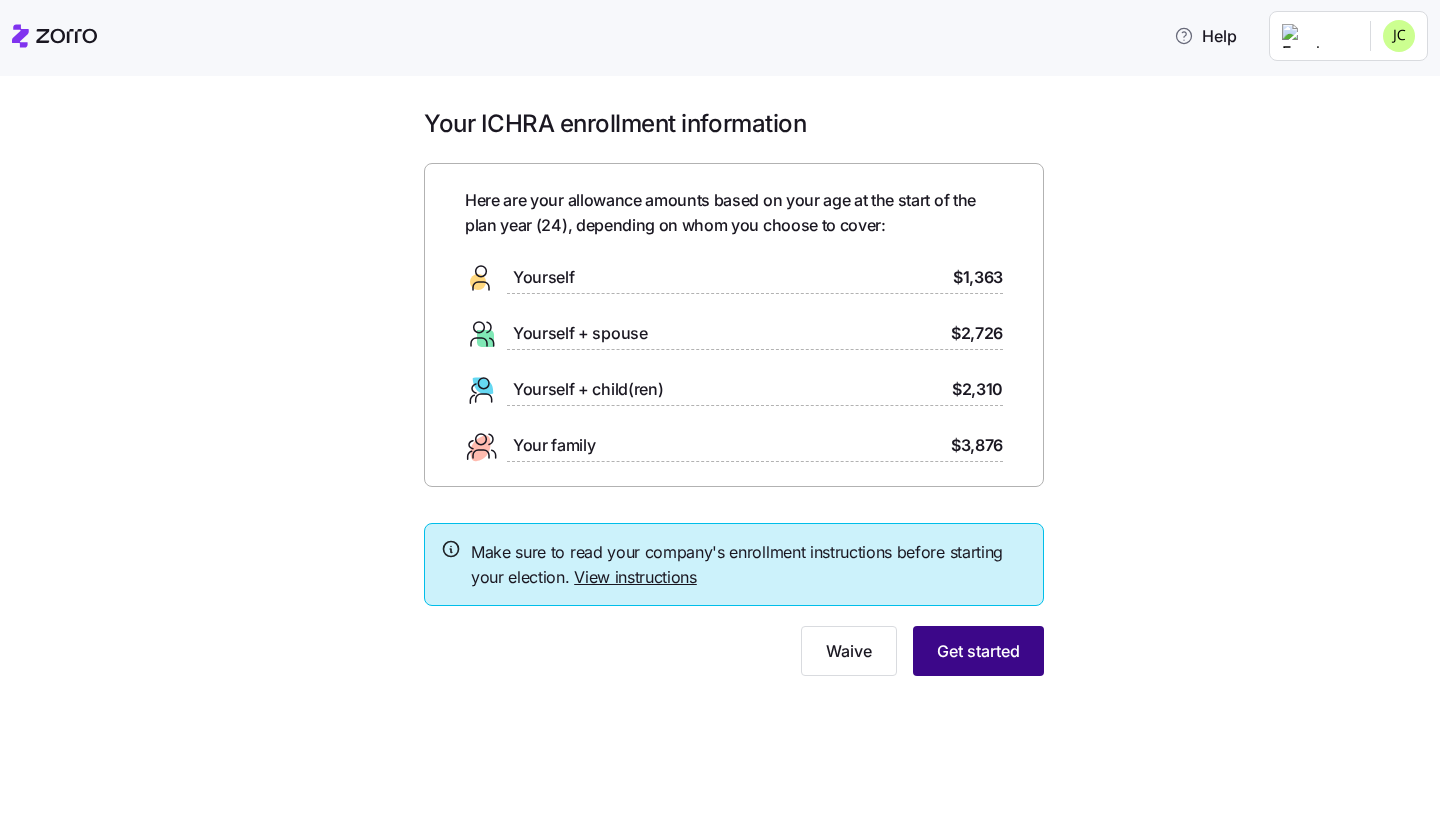 click on "Get started" at bounding box center (978, 651) 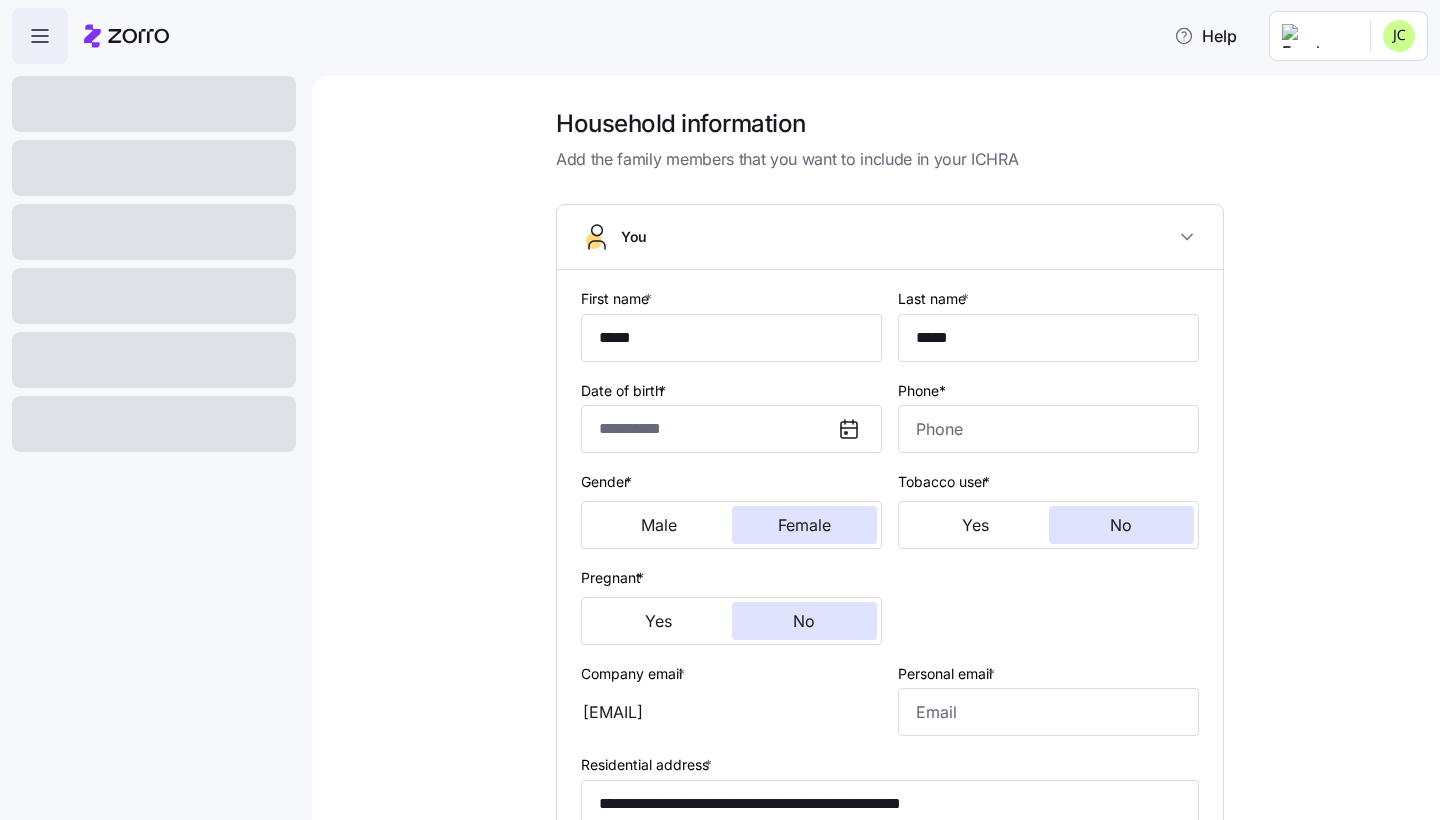 type on "**********" 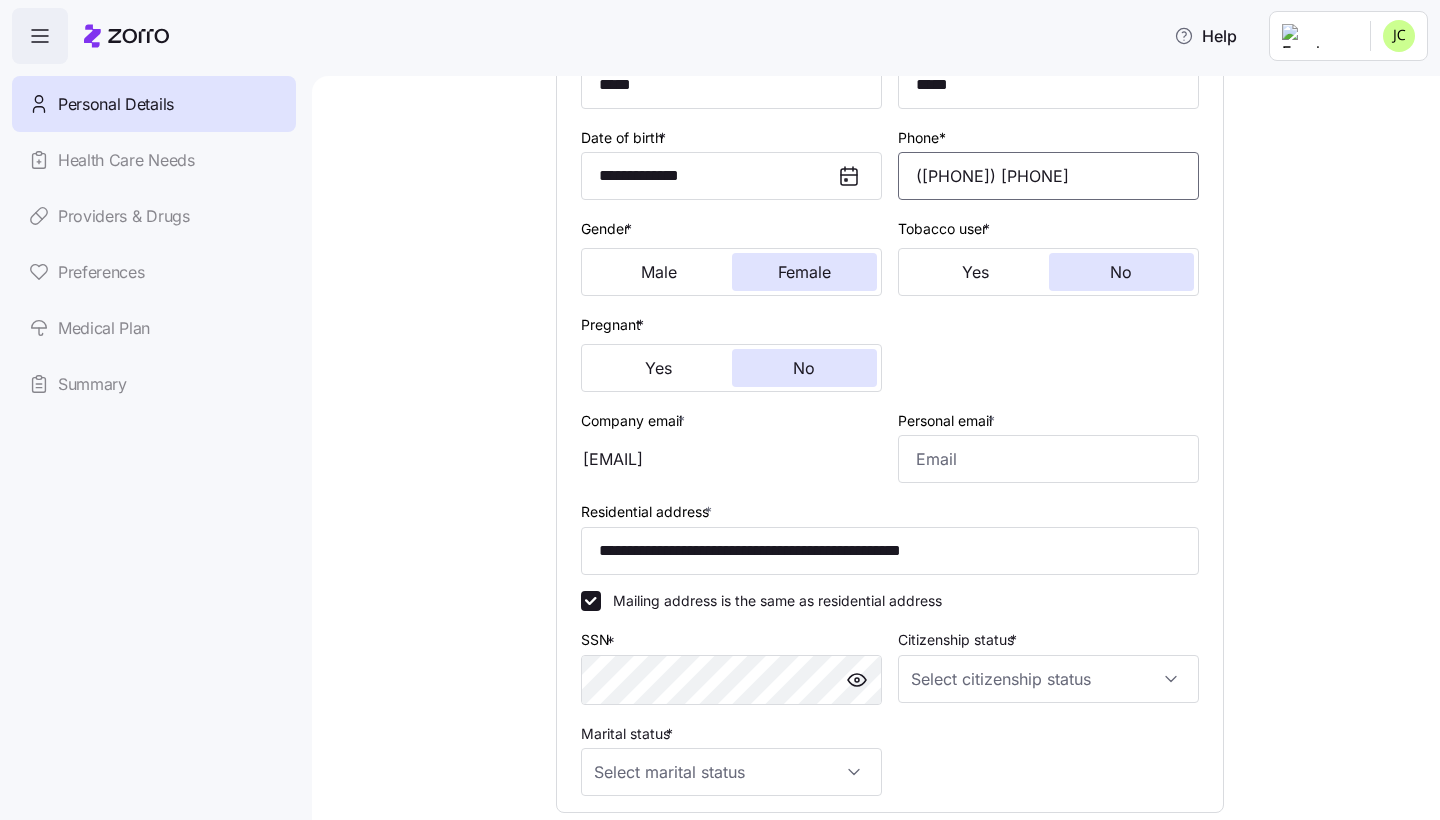 scroll, scrollTop: 254, scrollLeft: 0, axis: vertical 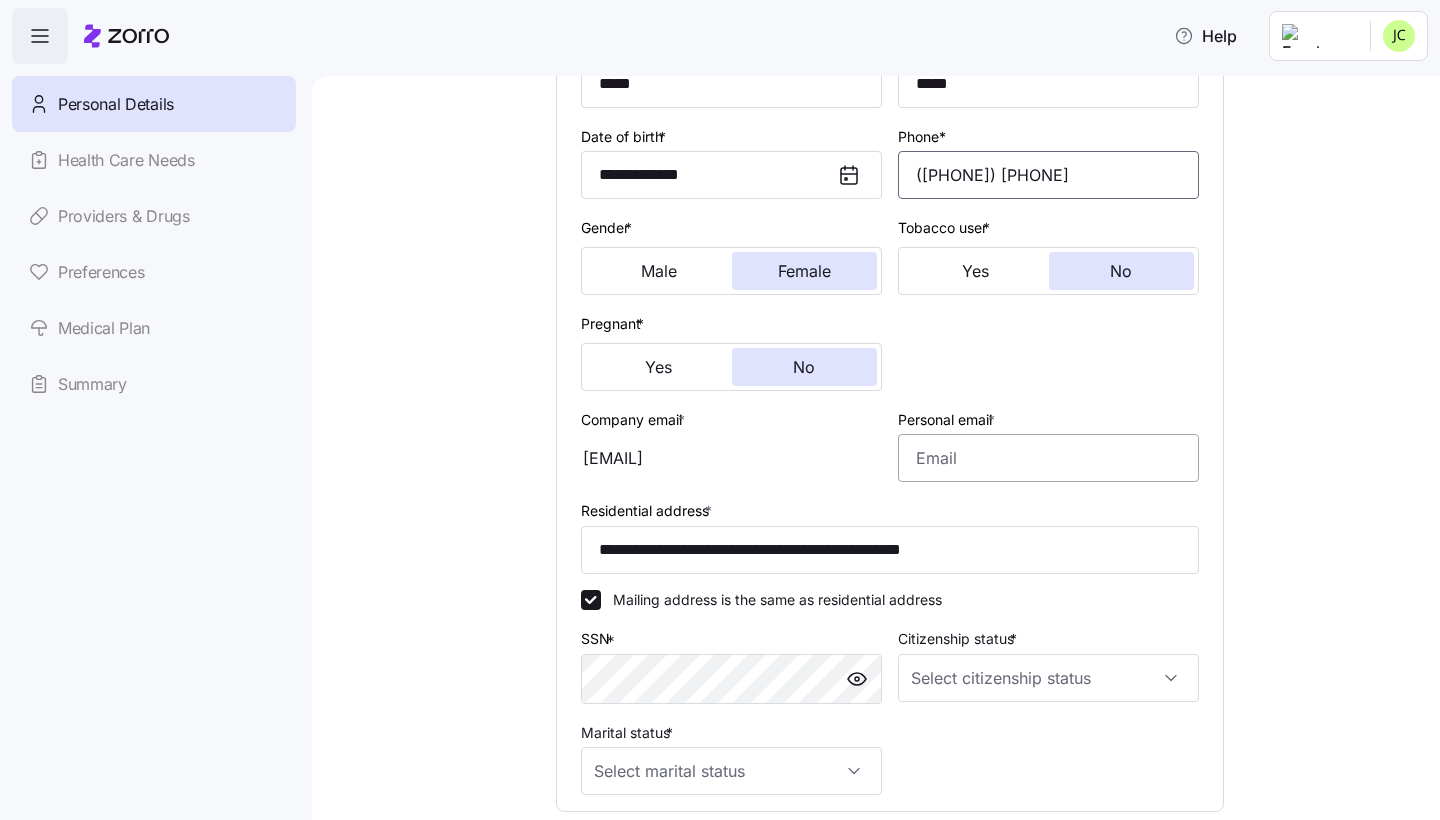type on "([PHONE]) [PHONE]" 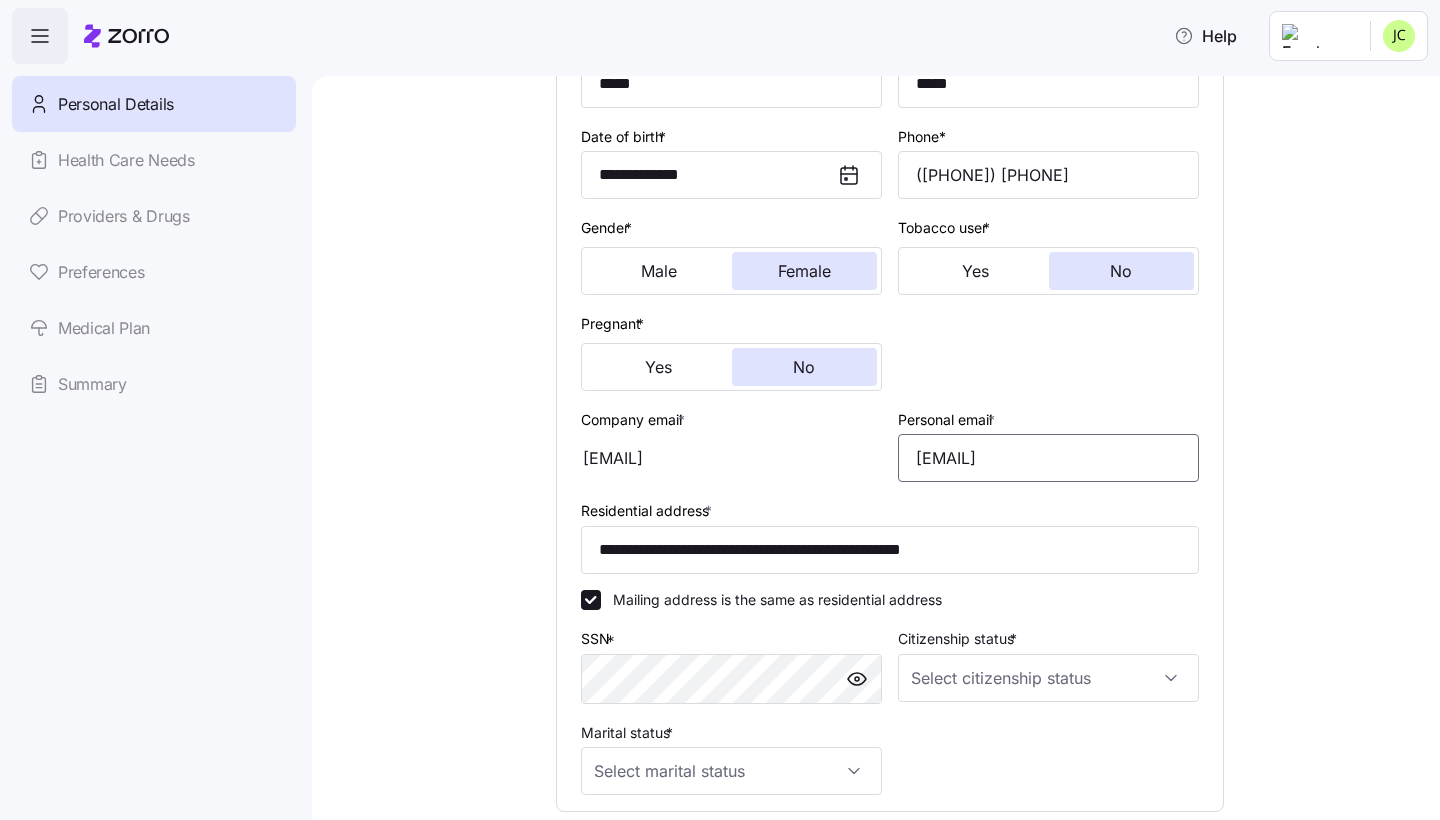 type on "[EMAIL]" 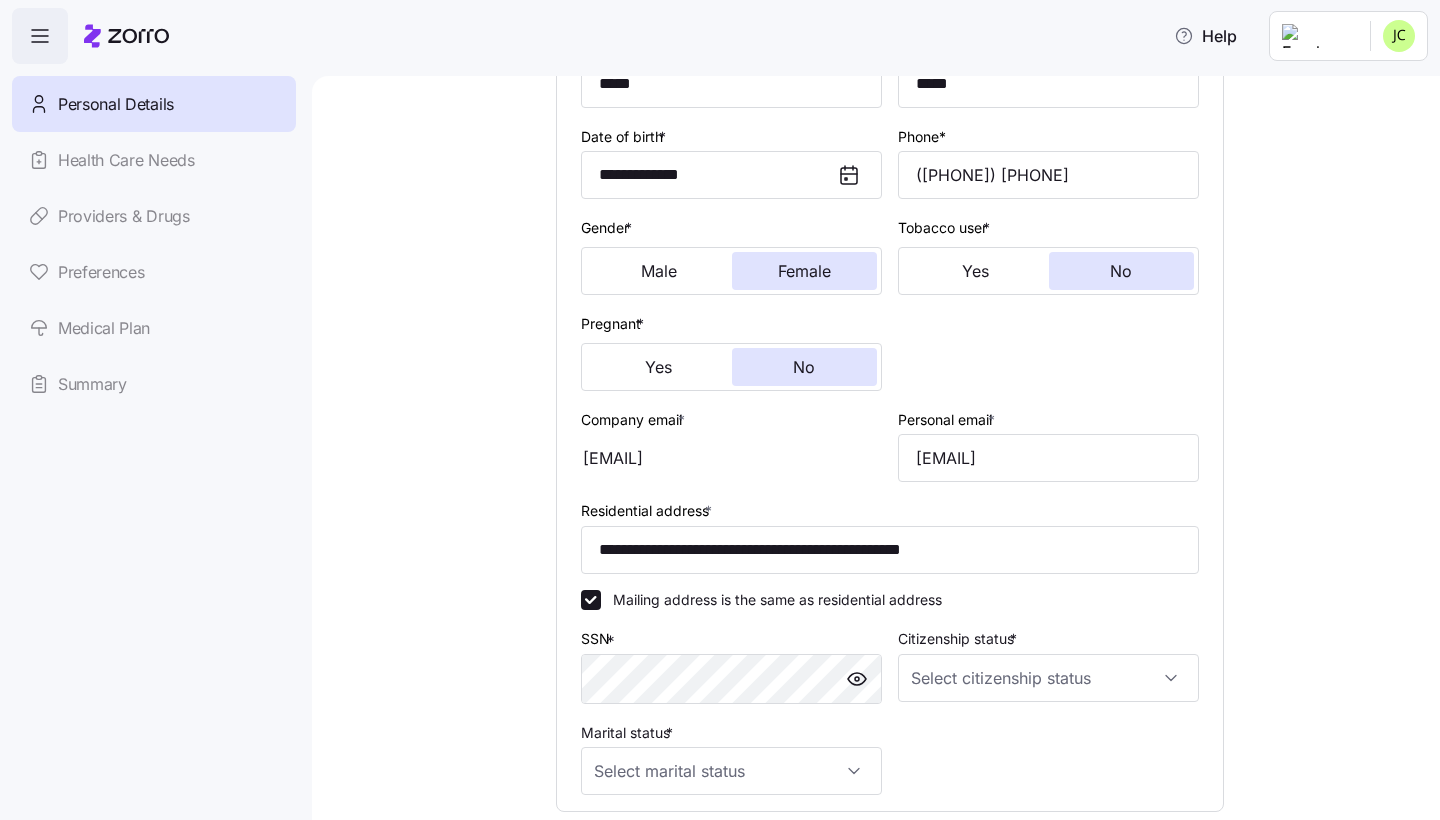 click on "Company email  * [EMAIL]" at bounding box center [731, 445] 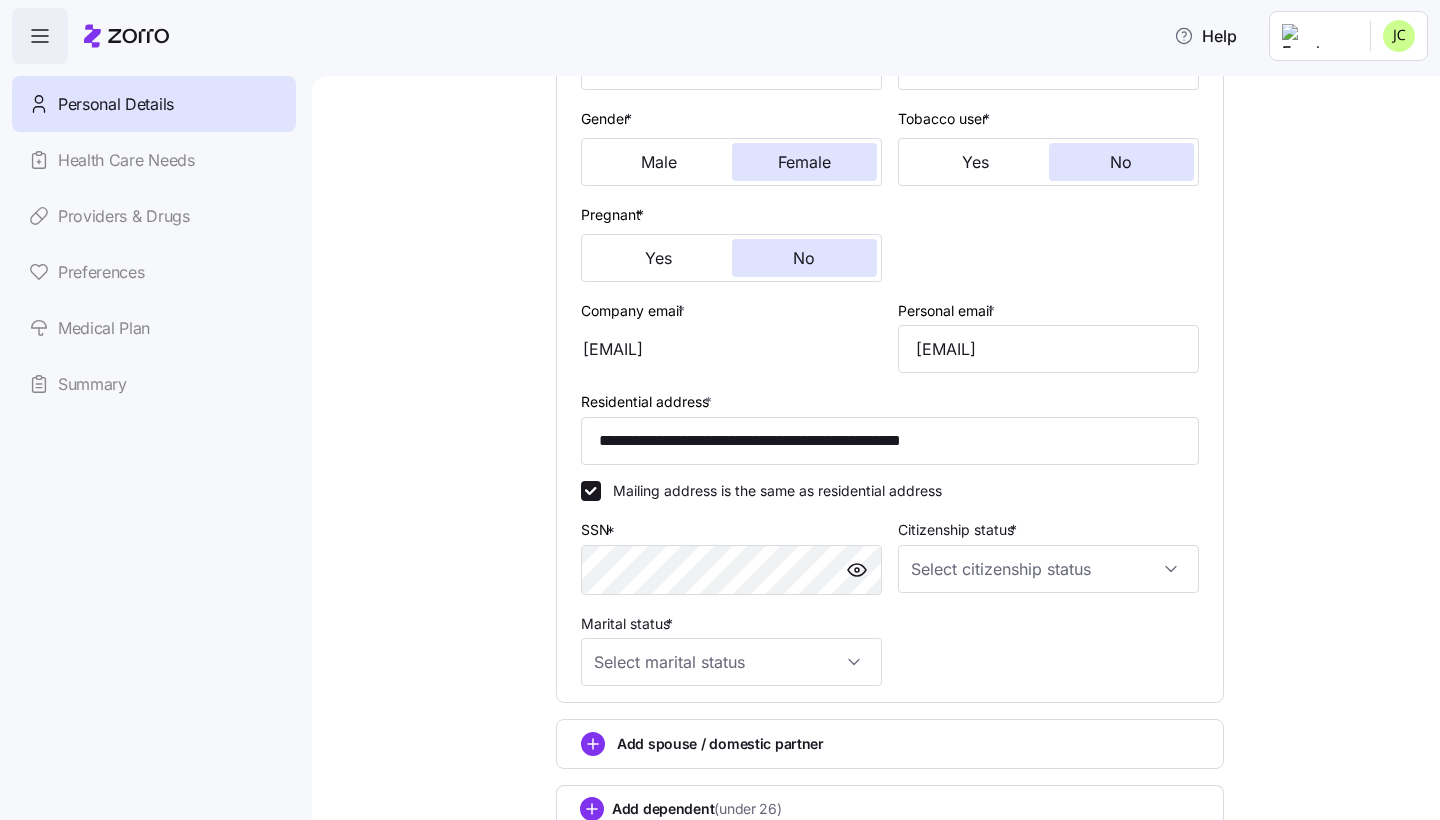 scroll, scrollTop: 372, scrollLeft: 0, axis: vertical 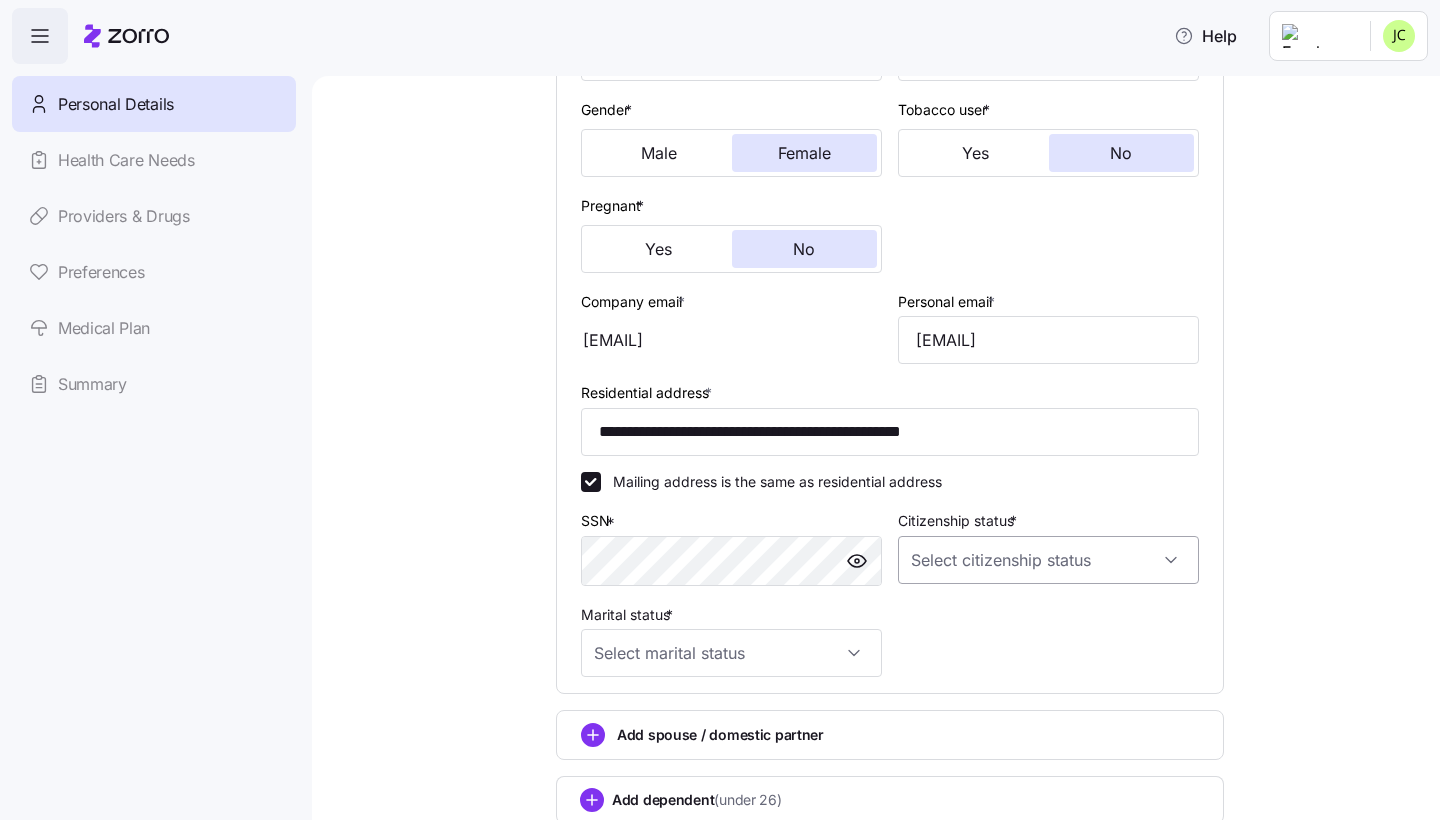 click on "Citizenship status  *" at bounding box center (1048, 560) 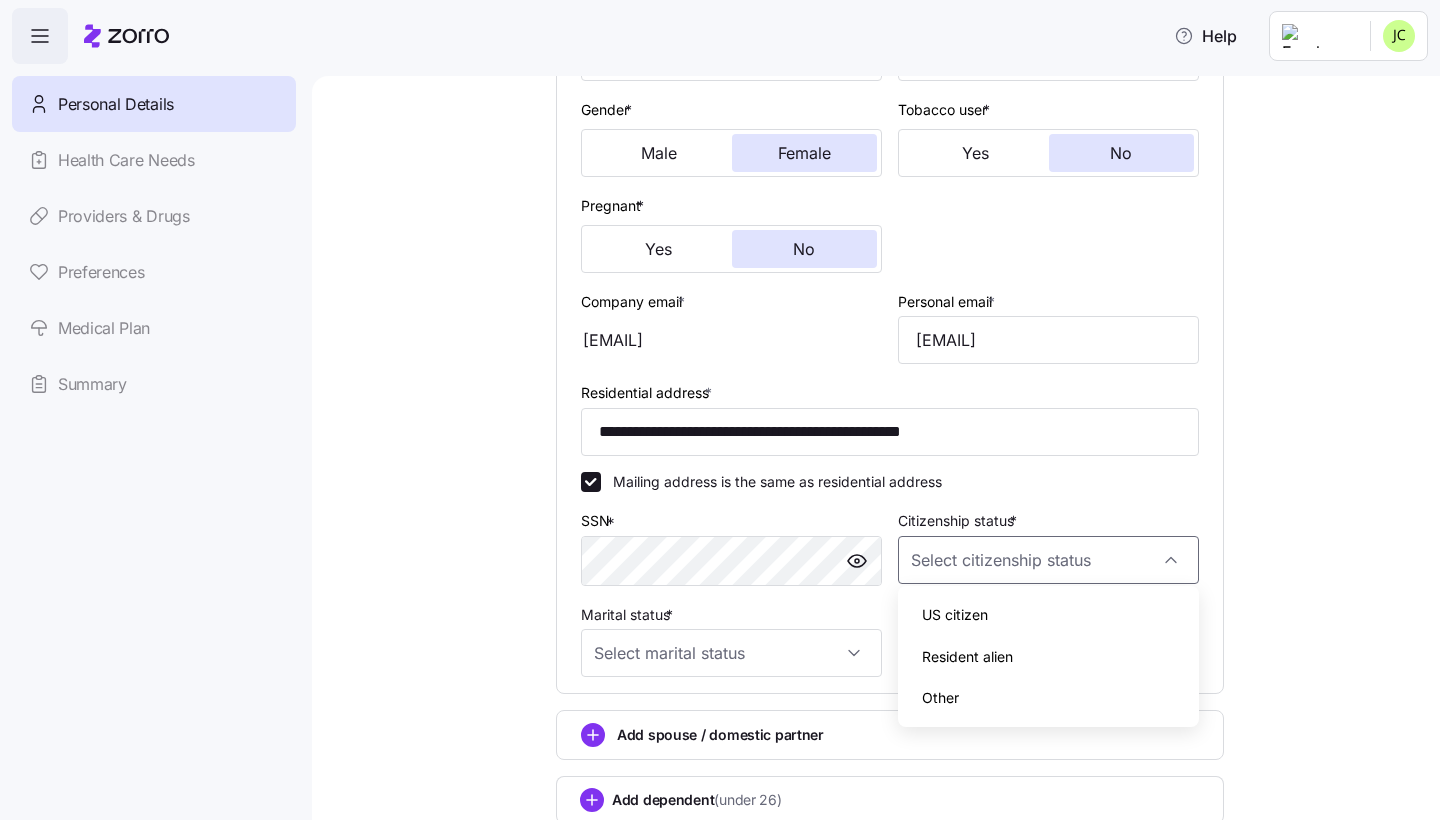 click on "US citizen" at bounding box center (1048, 615) 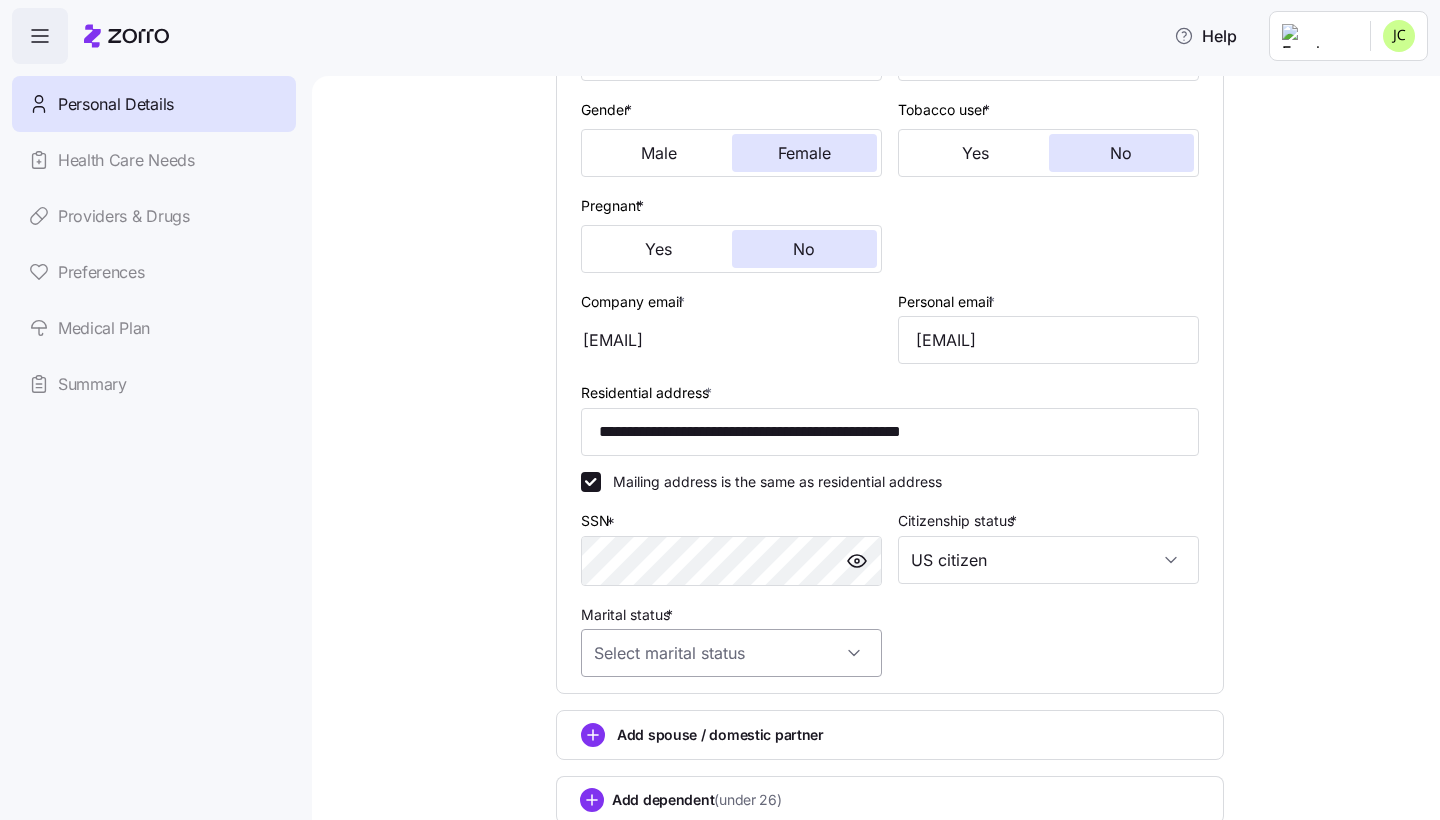 click on "Marital status  *" at bounding box center (731, 653) 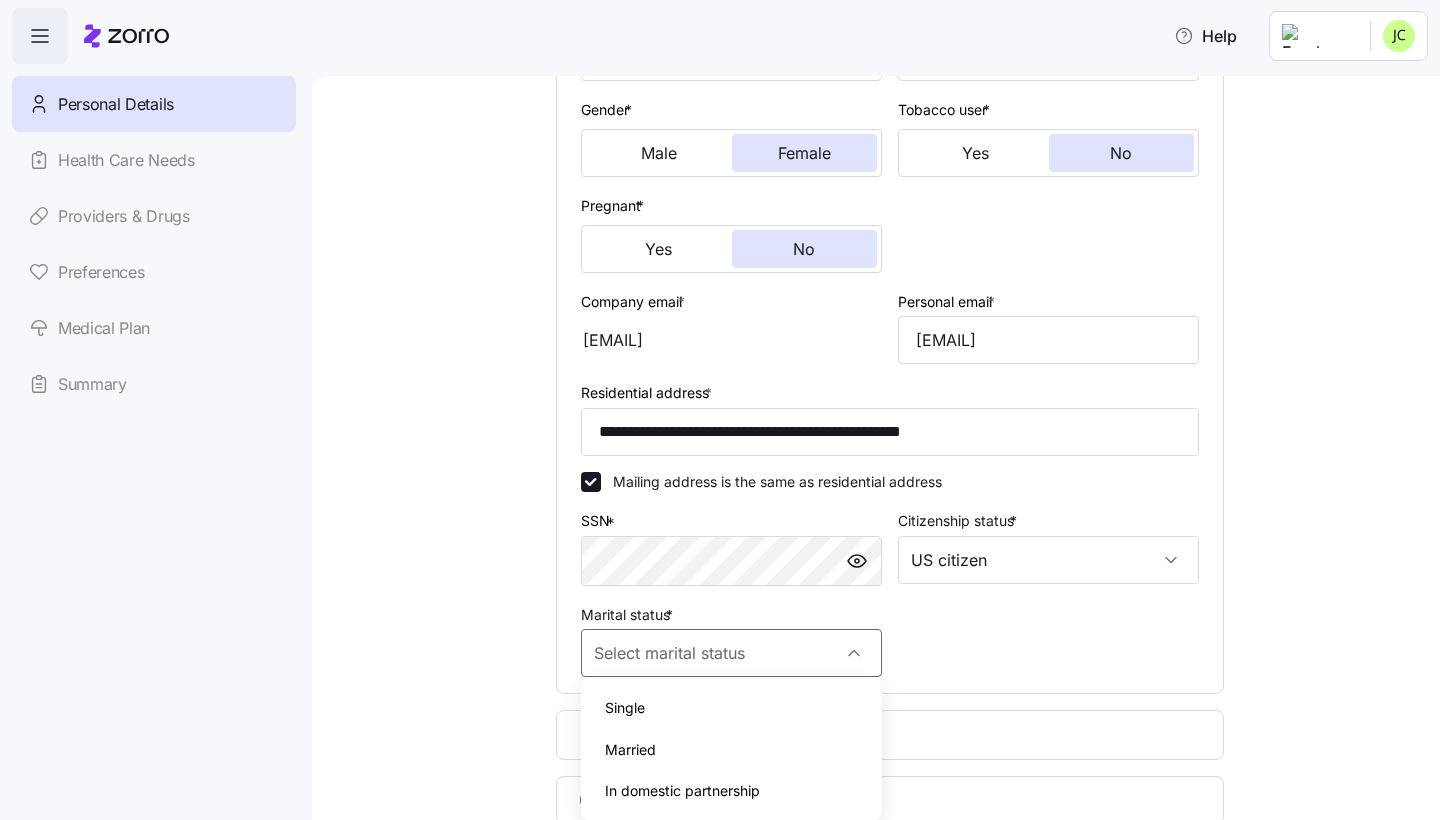 click on "Single" at bounding box center (731, 708) 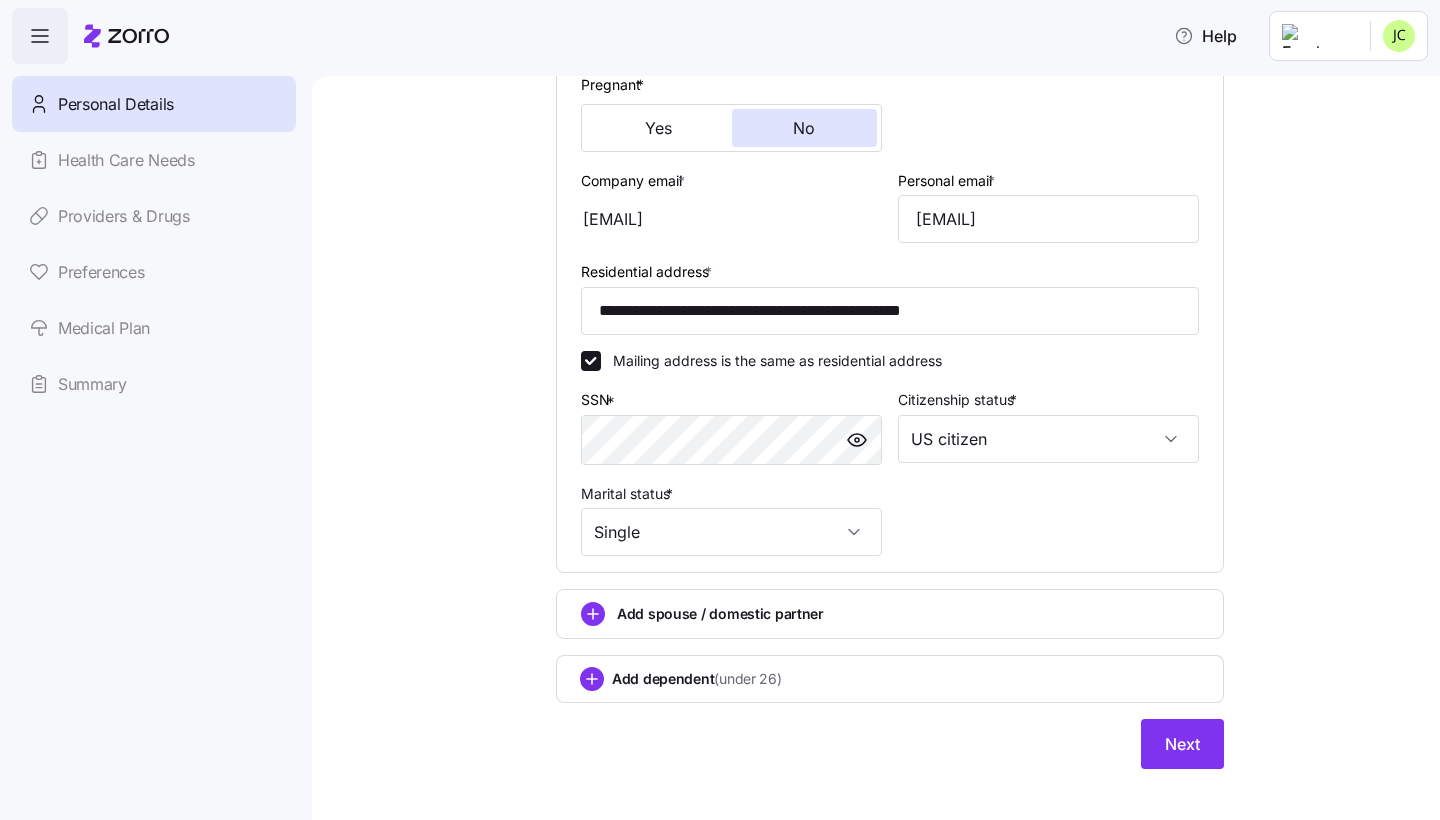 scroll, scrollTop: 504, scrollLeft: 0, axis: vertical 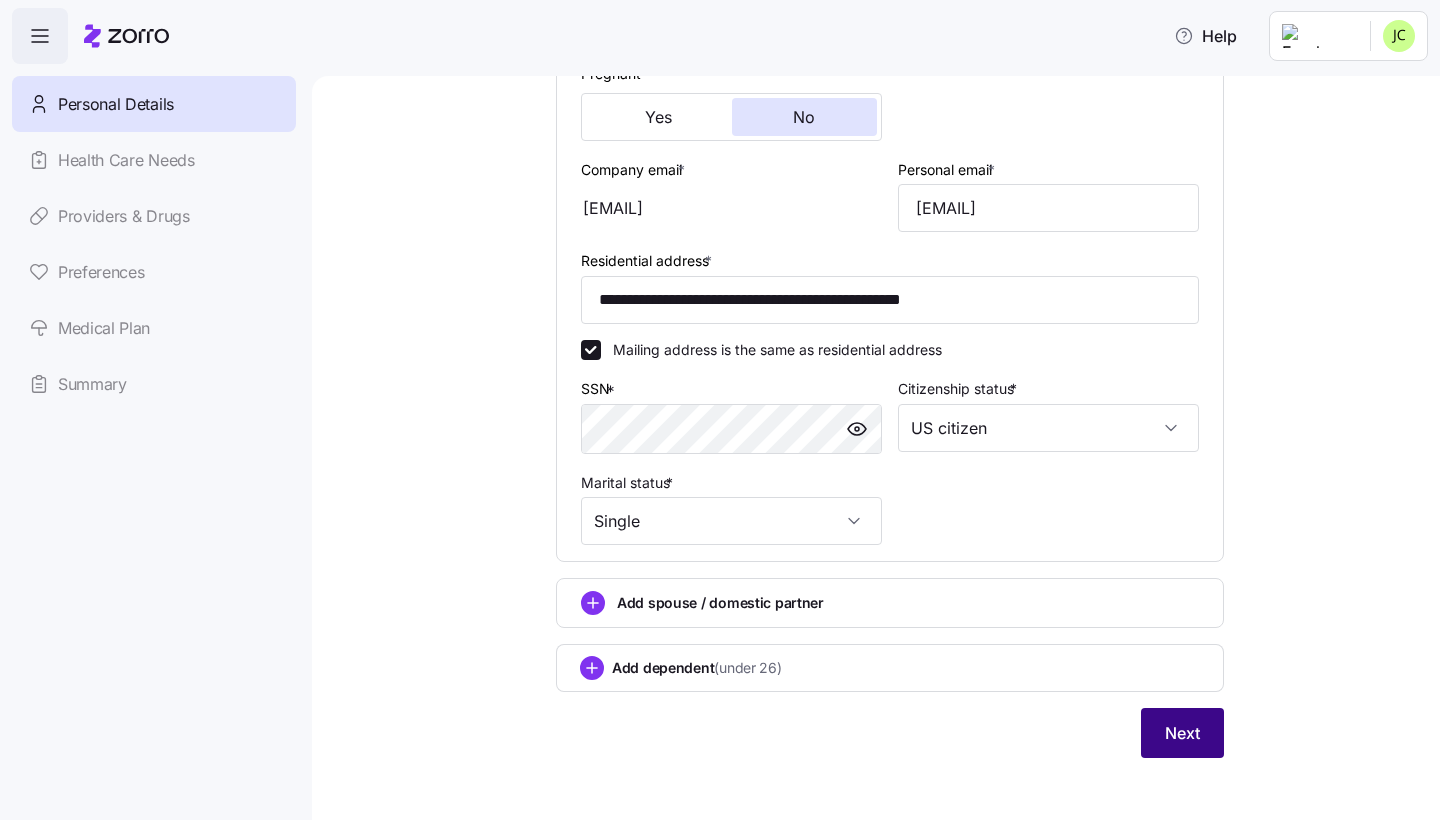 click on "Next" at bounding box center (1182, 733) 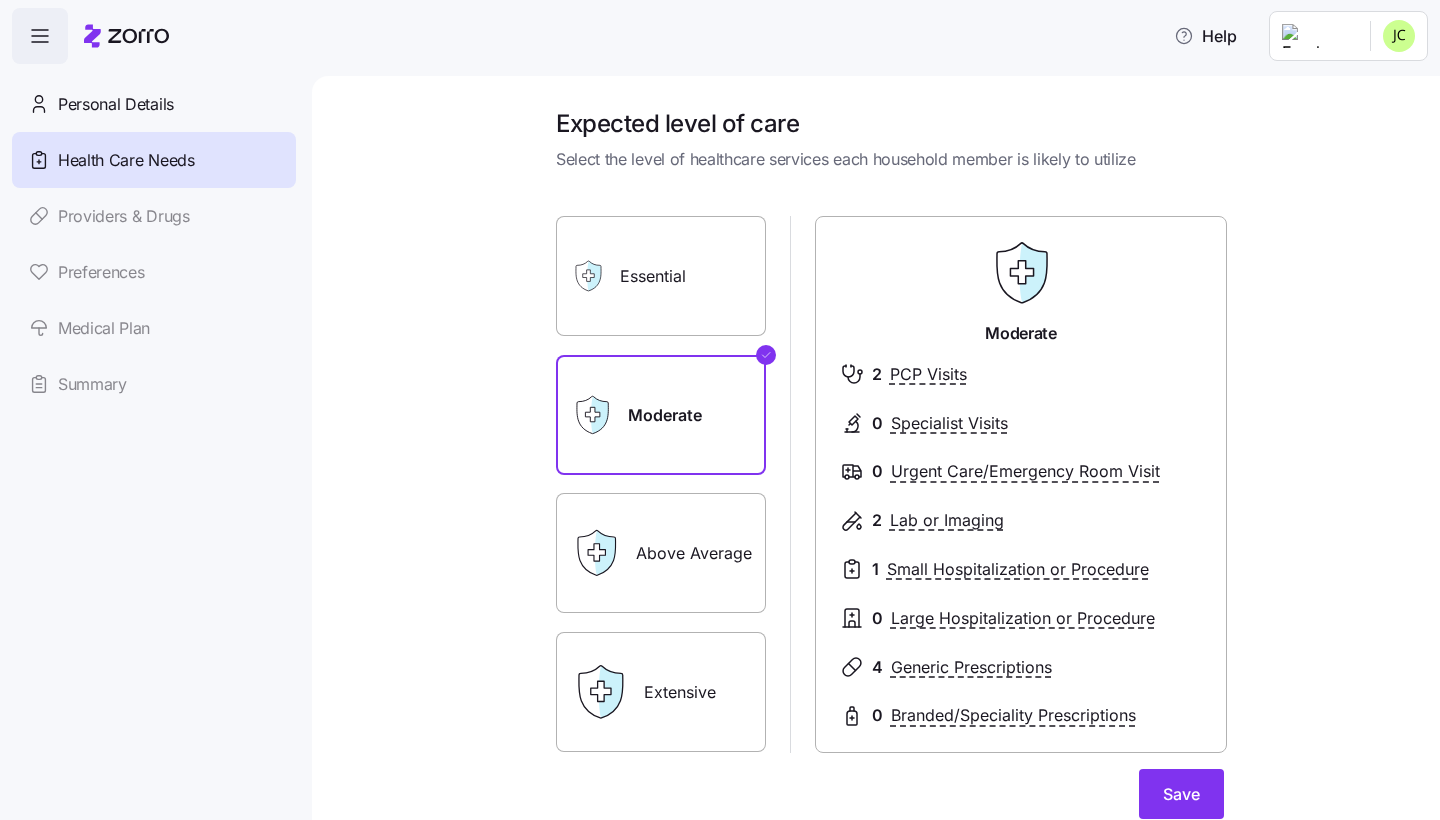 click on "Essential" at bounding box center [661, 276] 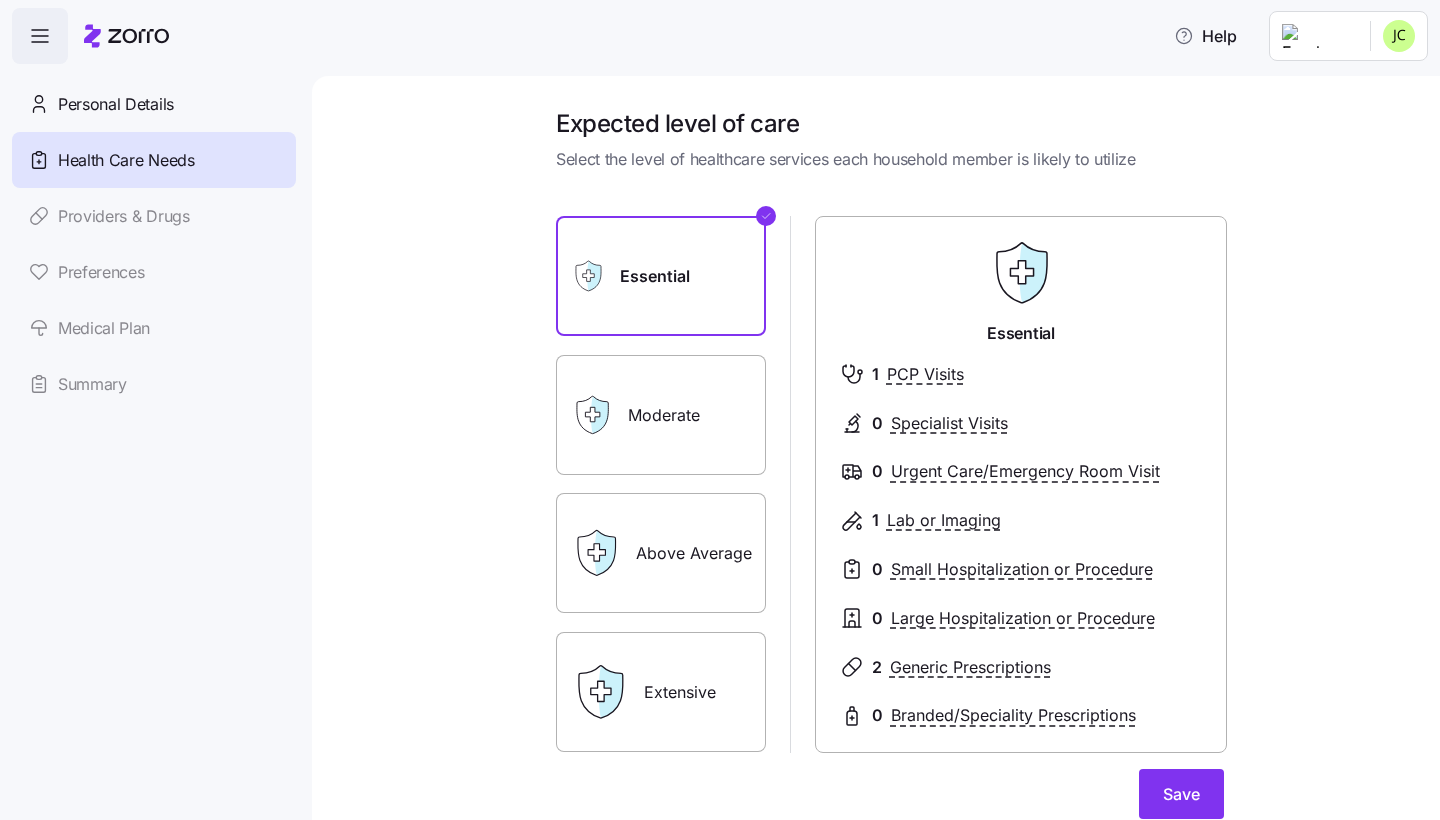 click on "Moderate" at bounding box center [661, 415] 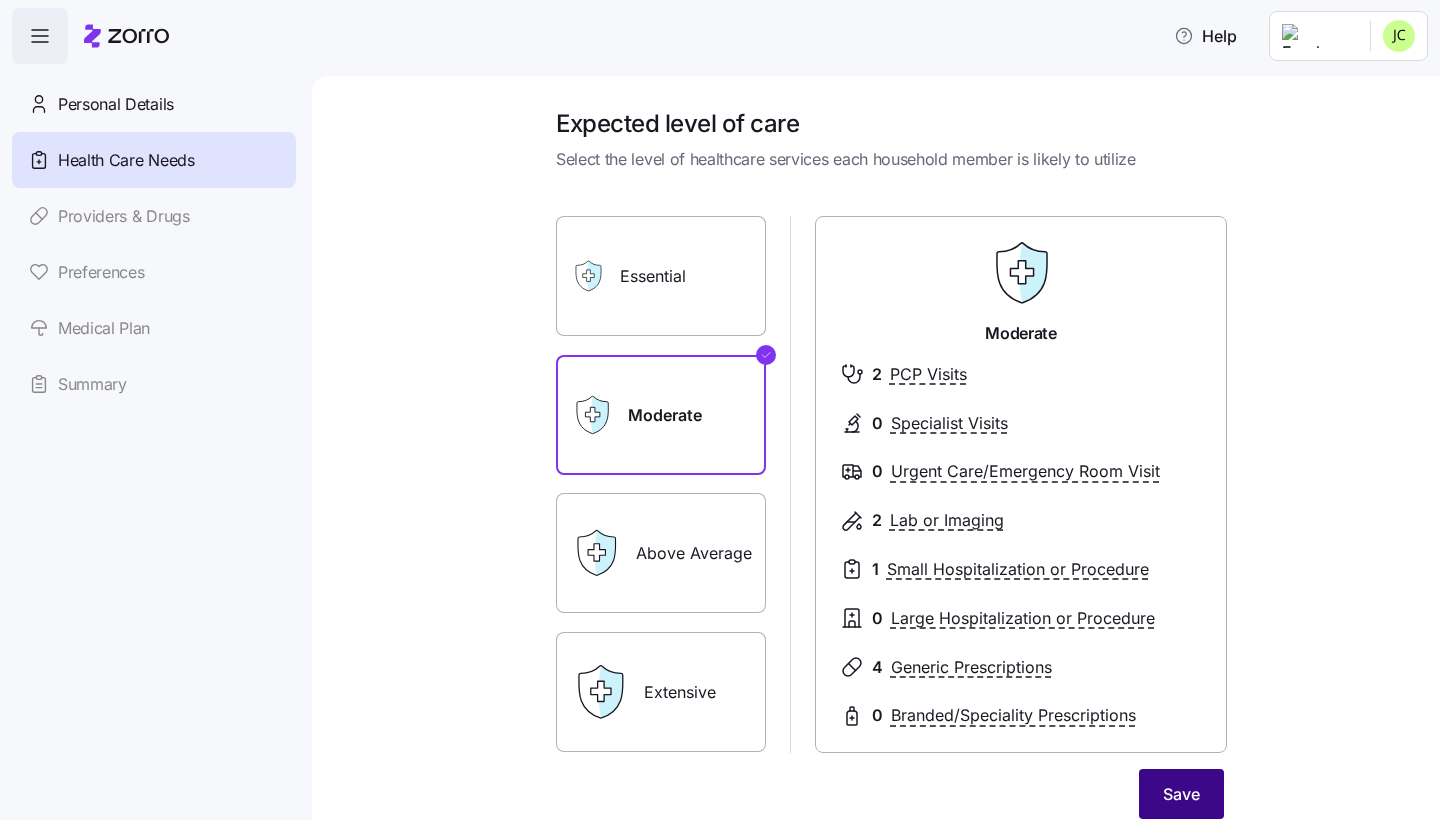 click on "Save" at bounding box center (1181, 794) 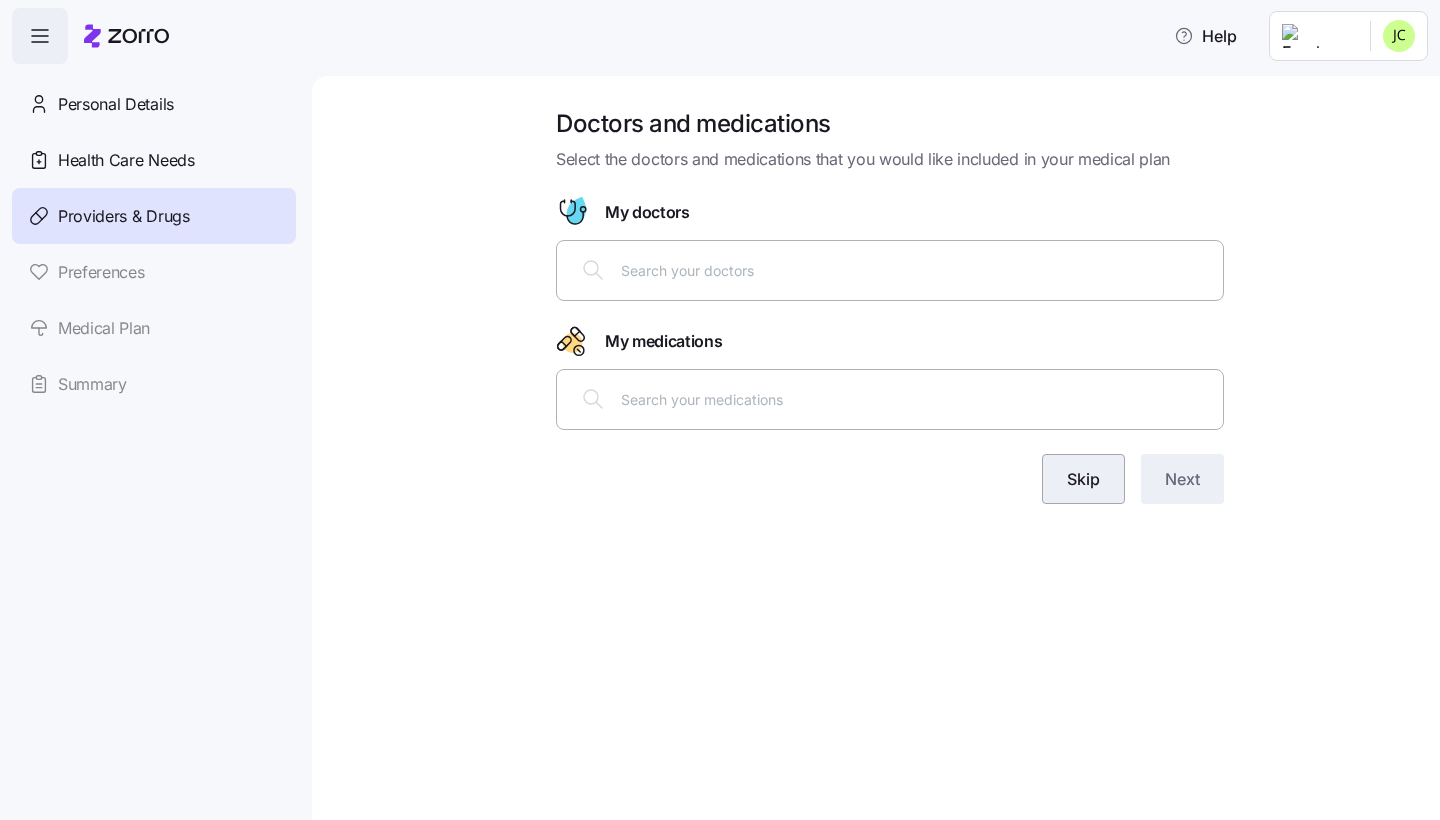 click on "Skip" at bounding box center (1083, 479) 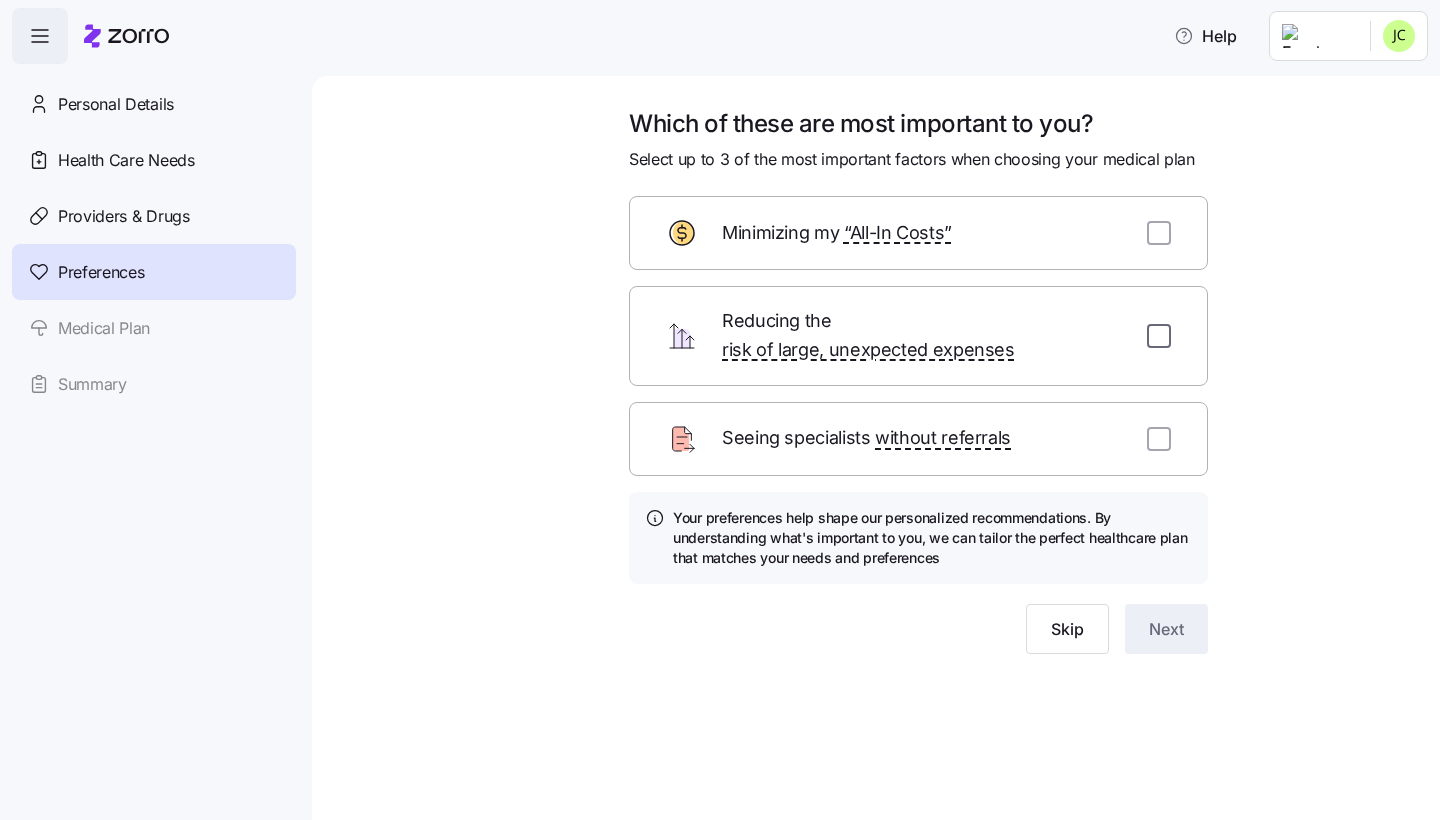 click at bounding box center (1159, 336) 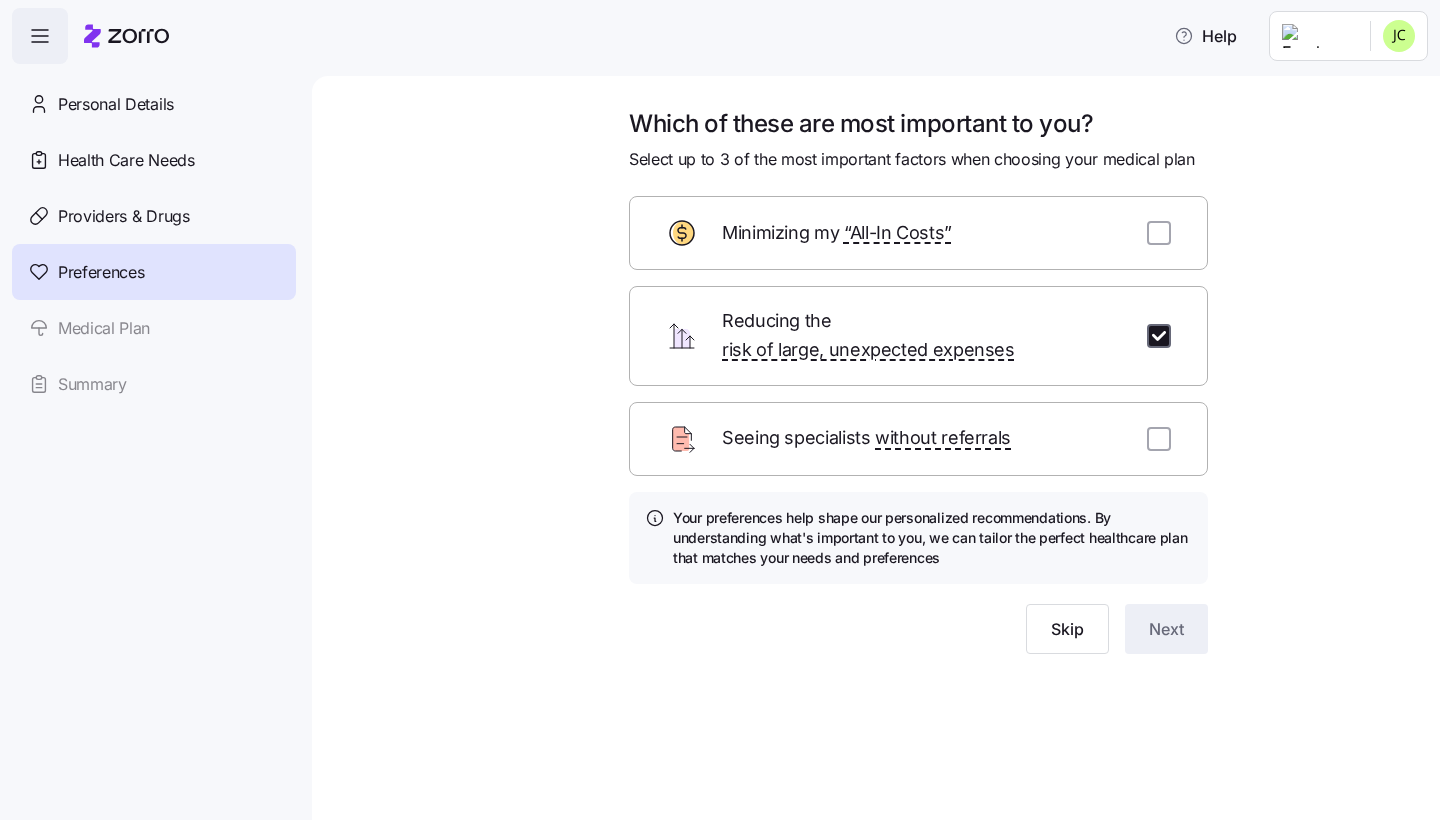 checkbox on "true" 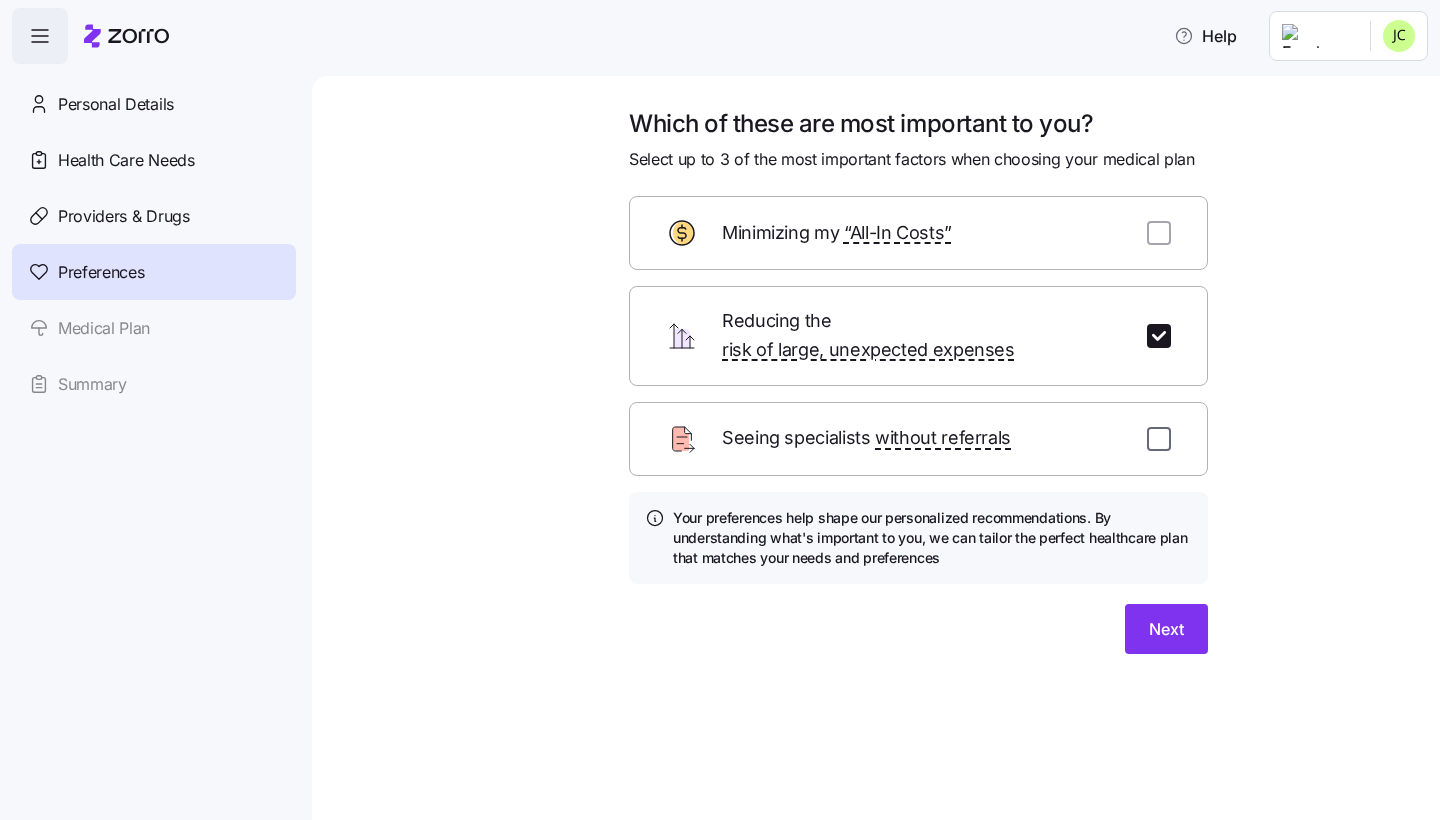 click at bounding box center (1159, 439) 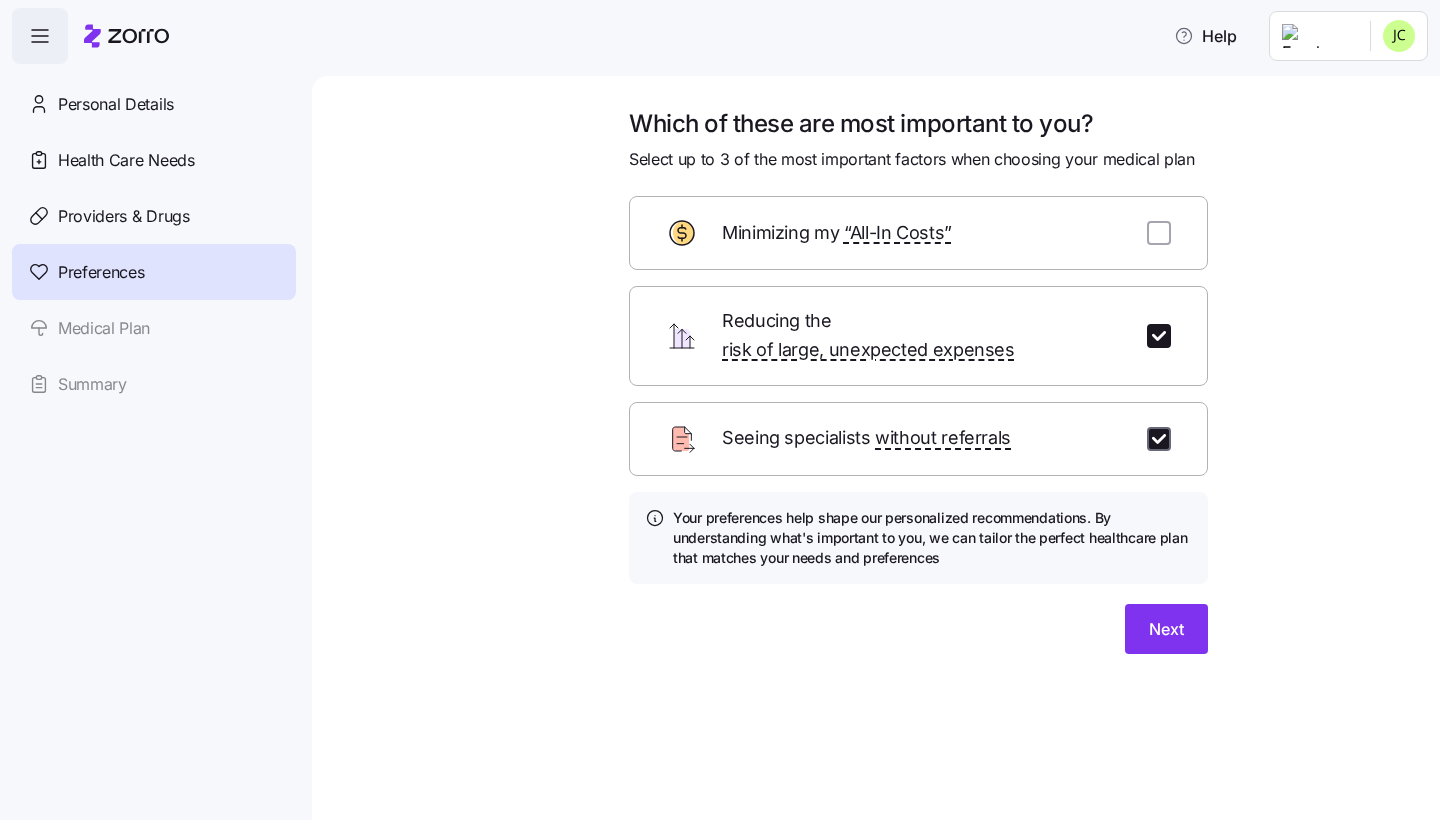checkbox on "true" 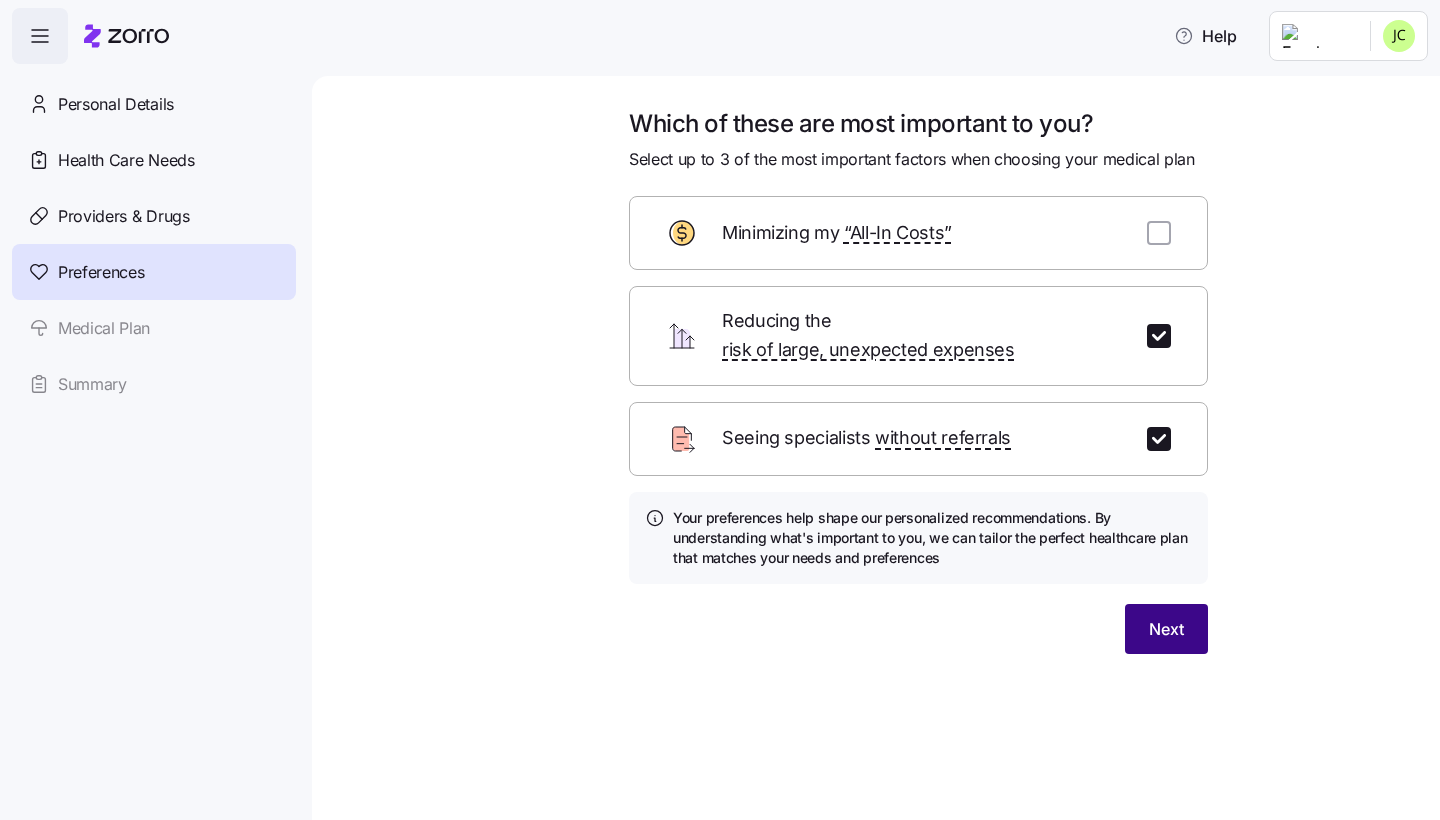 click on "Next" at bounding box center (1166, 629) 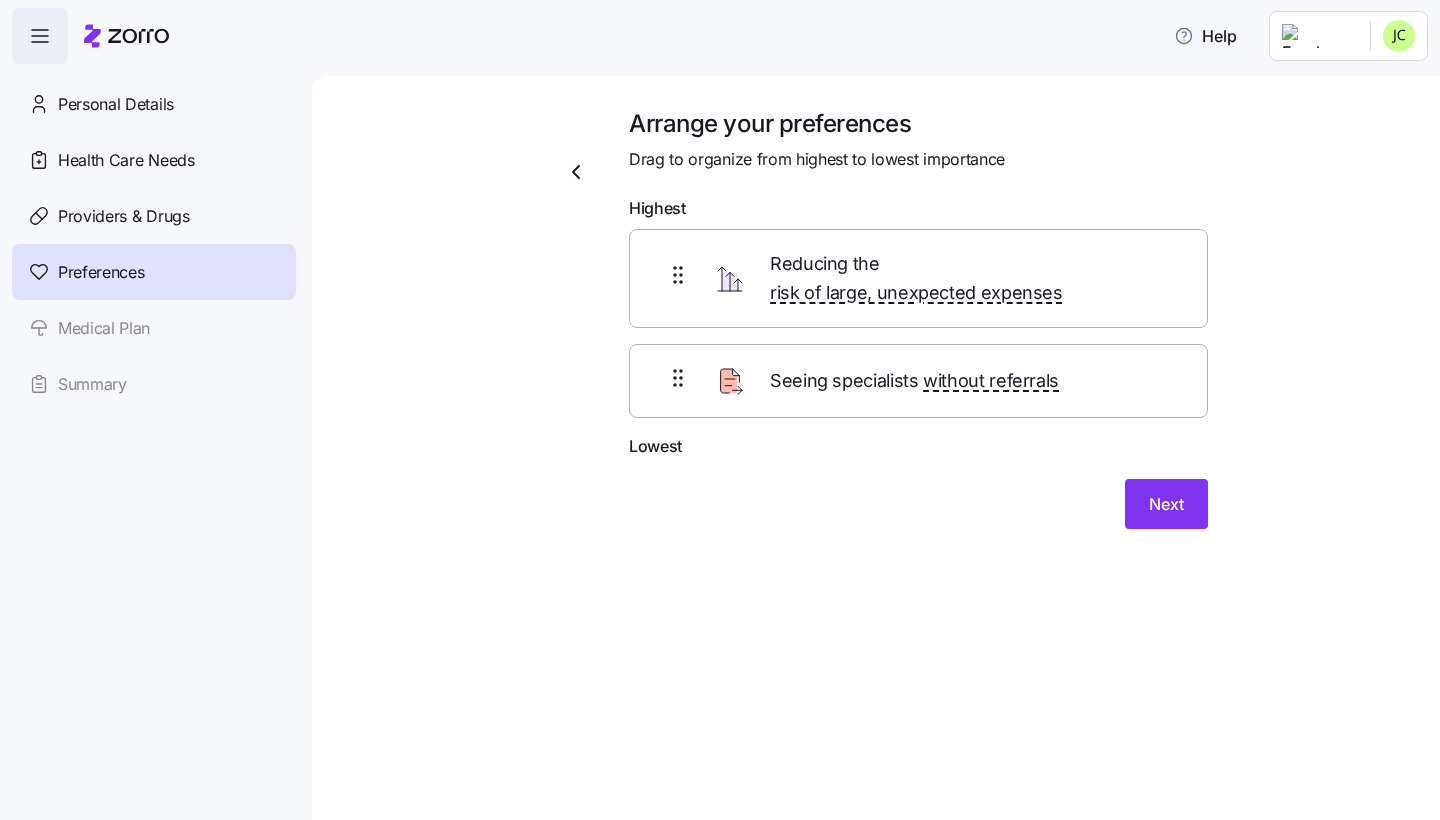 click 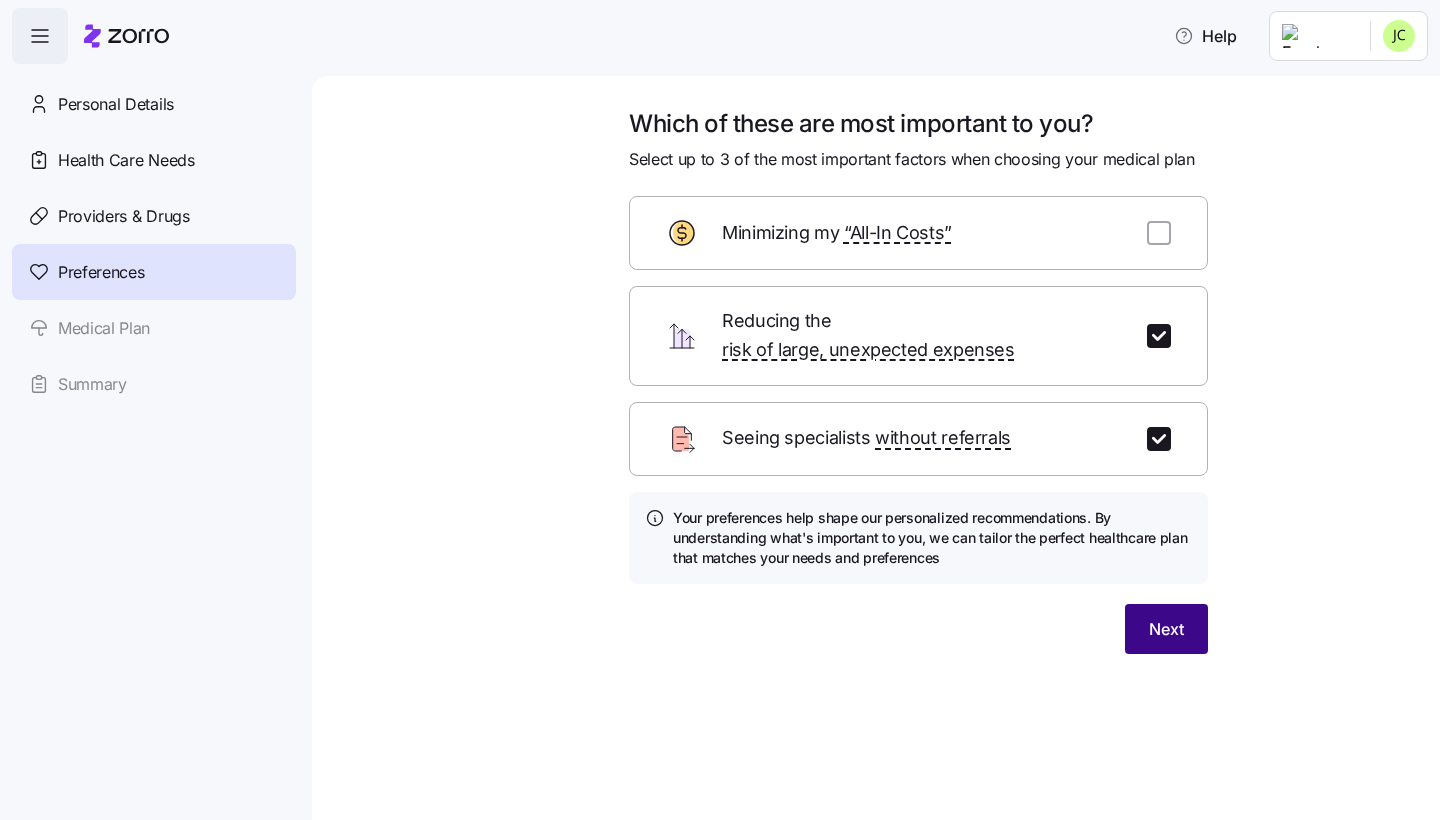 click on "Next" at bounding box center [1166, 629] 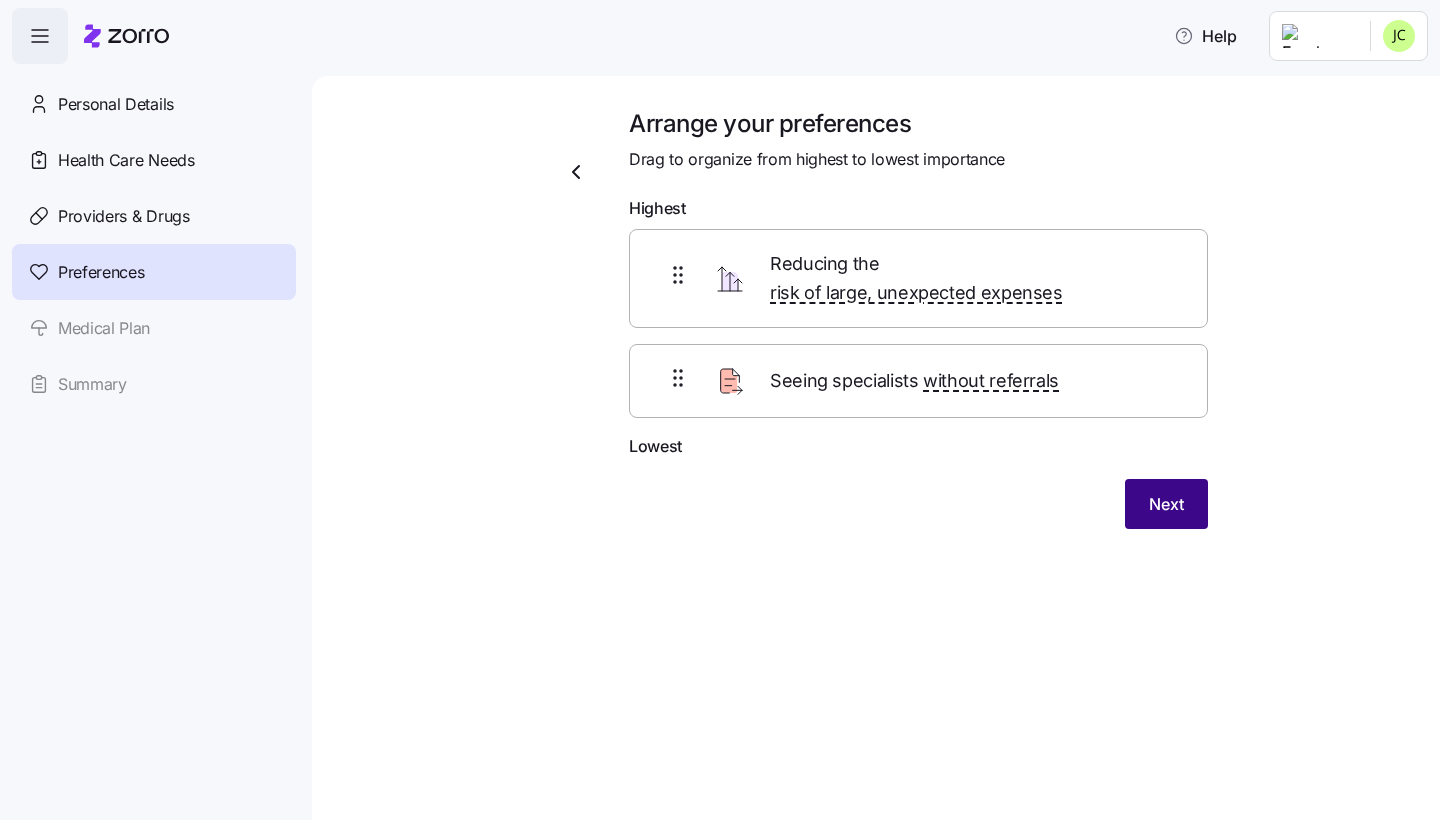 click on "Next" at bounding box center [1166, 504] 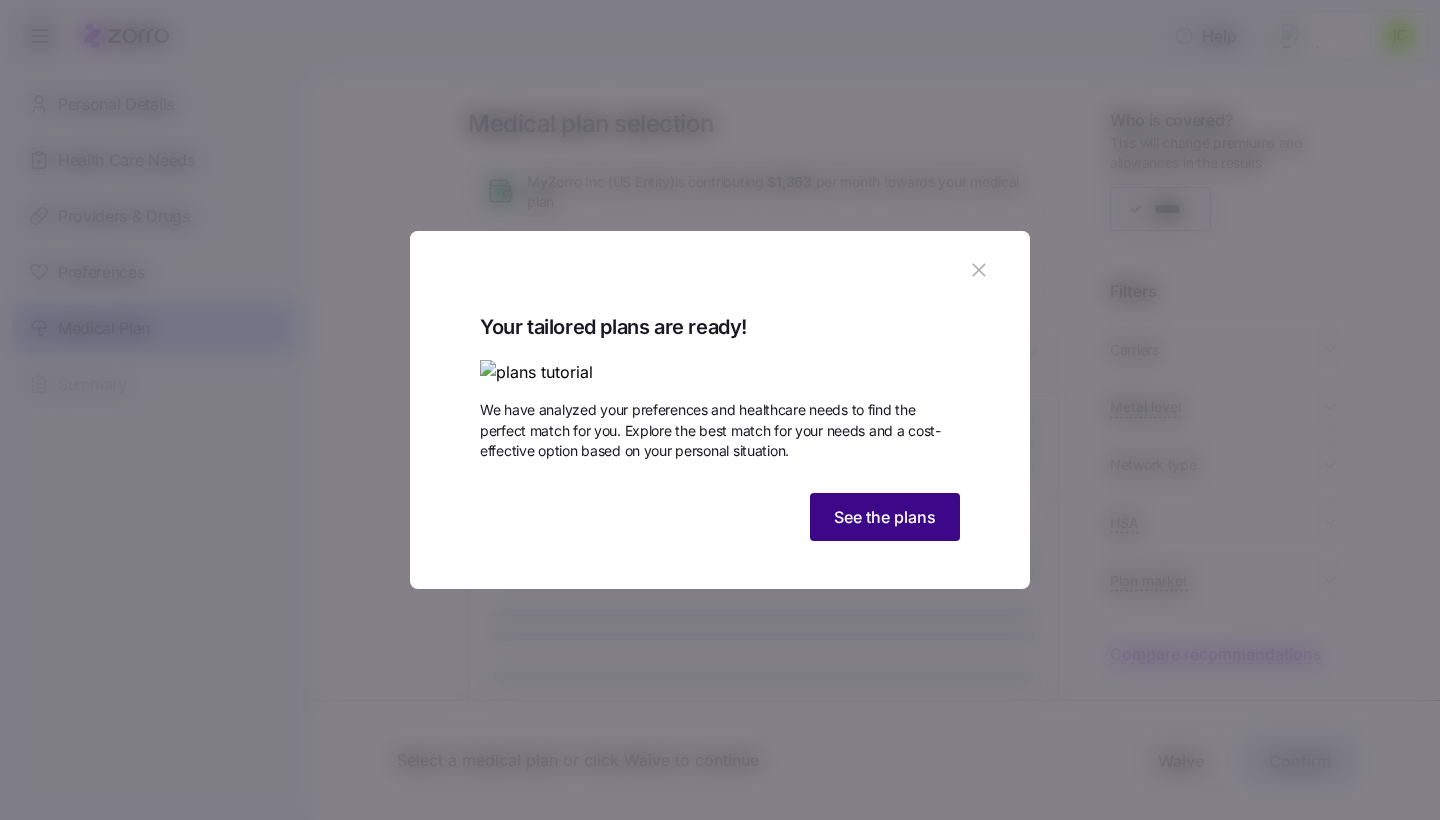 click on "See the plans" at bounding box center [885, 517] 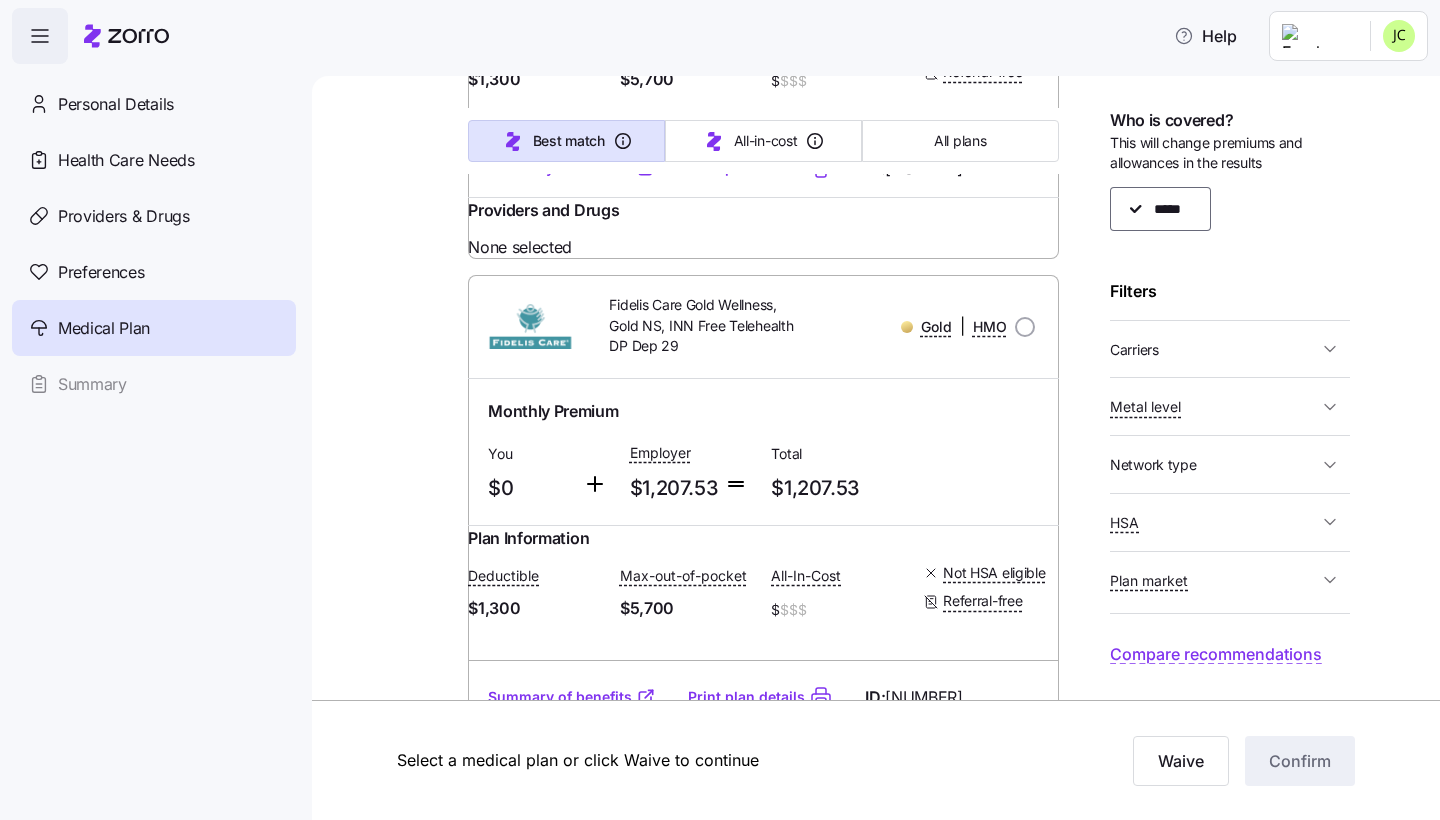 scroll, scrollTop: 5042, scrollLeft: 0, axis: vertical 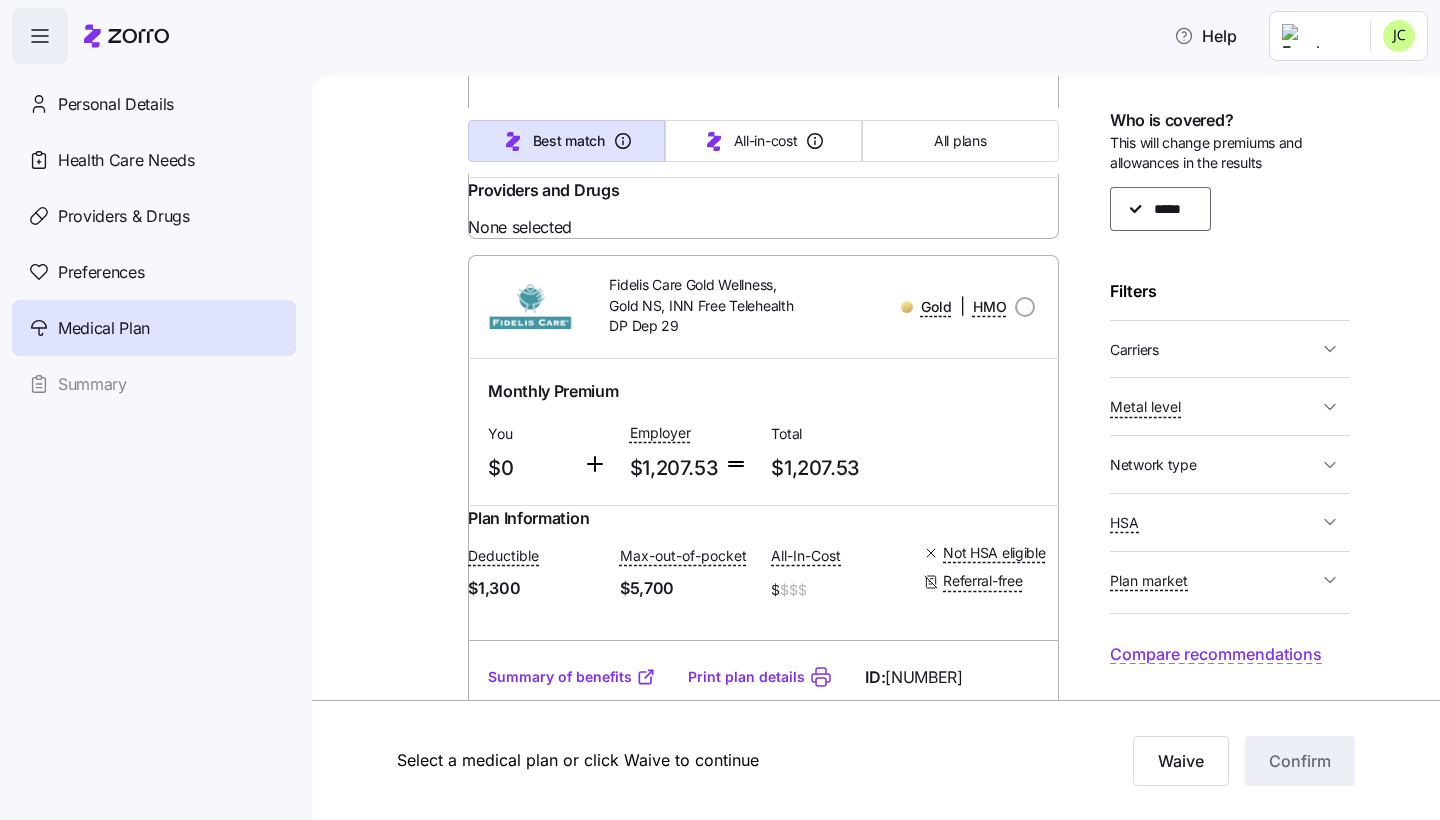 click on "HSA" at bounding box center [1214, 522] 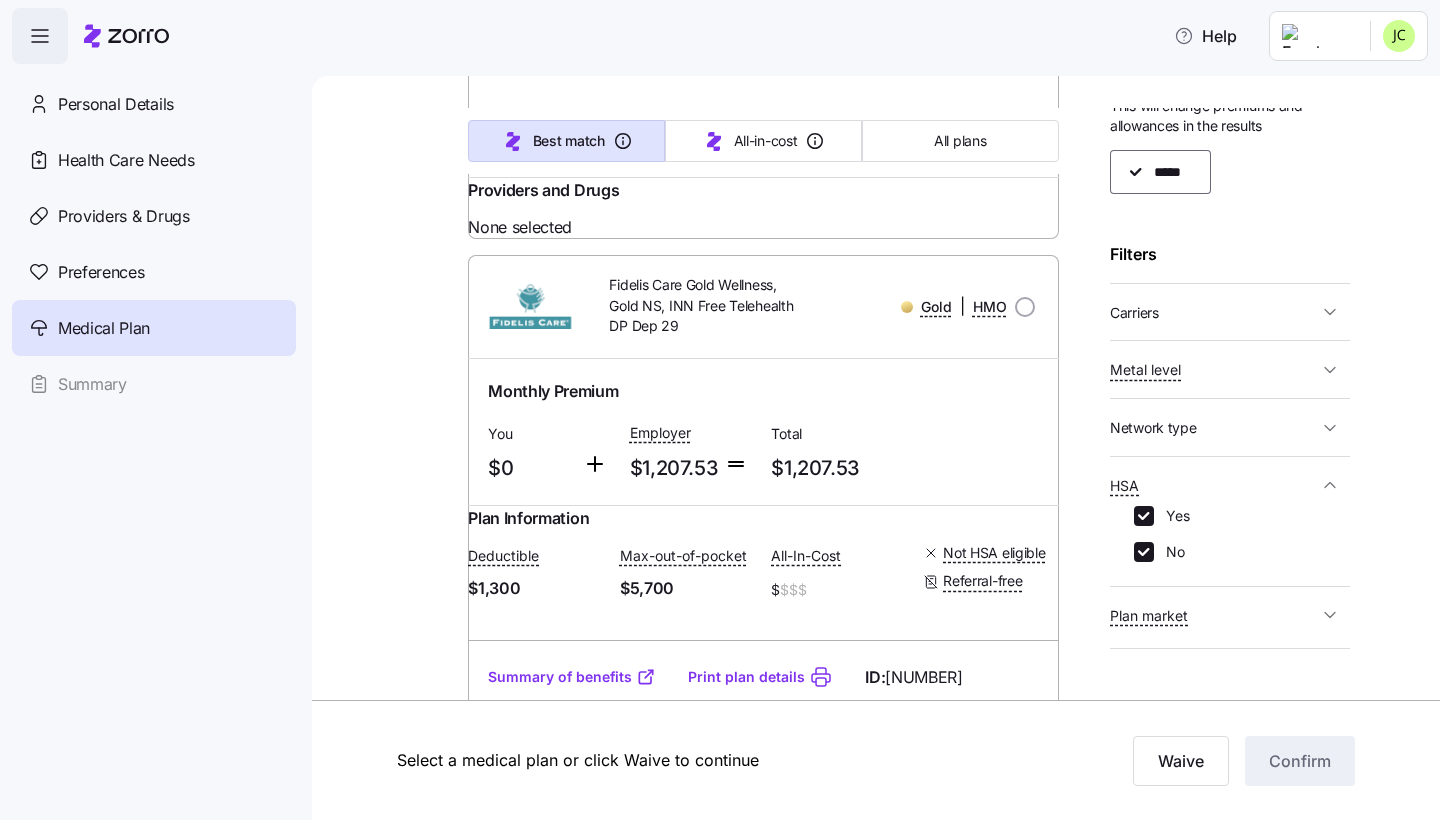 scroll, scrollTop: 43, scrollLeft: 0, axis: vertical 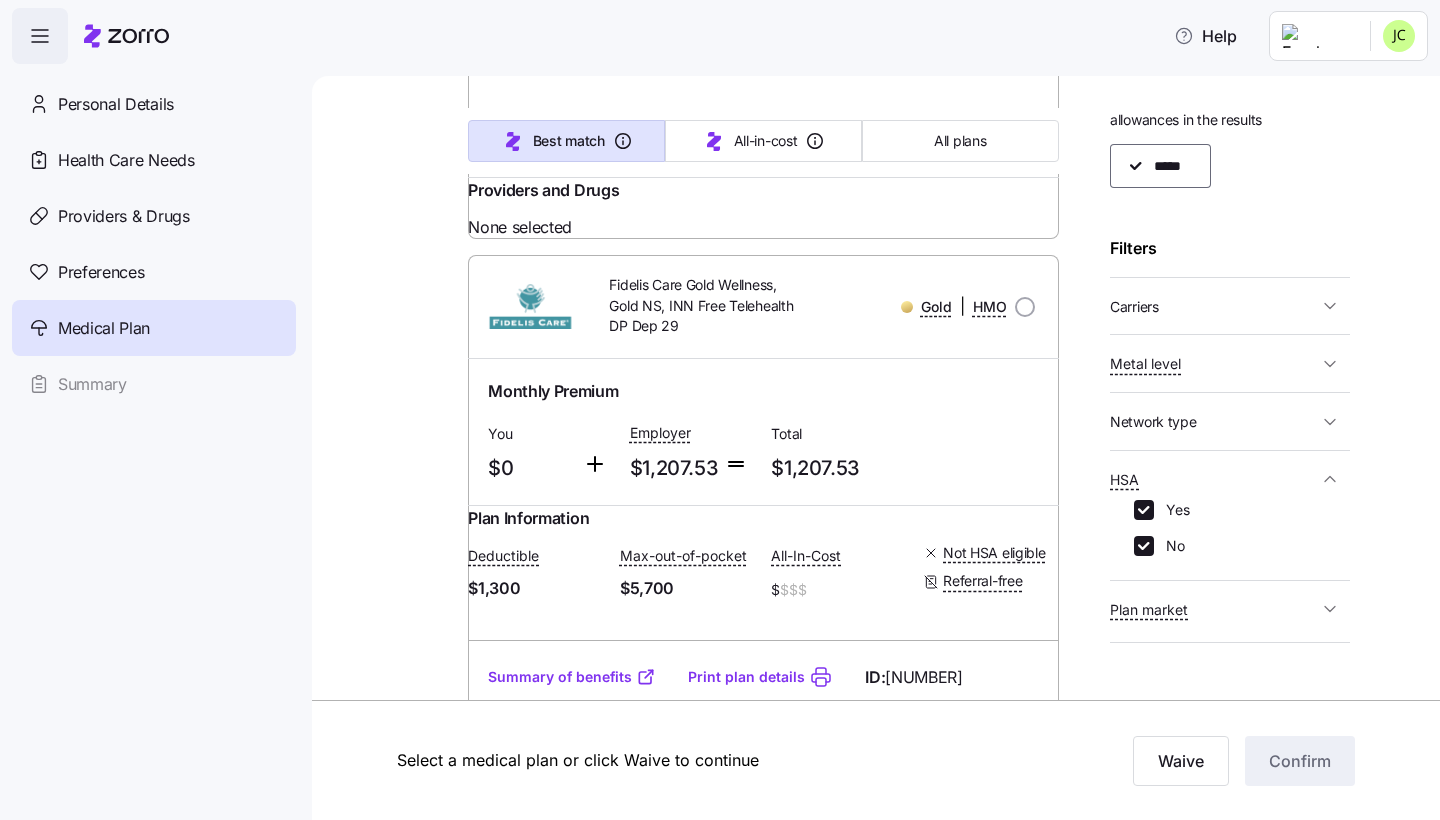 click on "Yes No" at bounding box center (1230, 536) 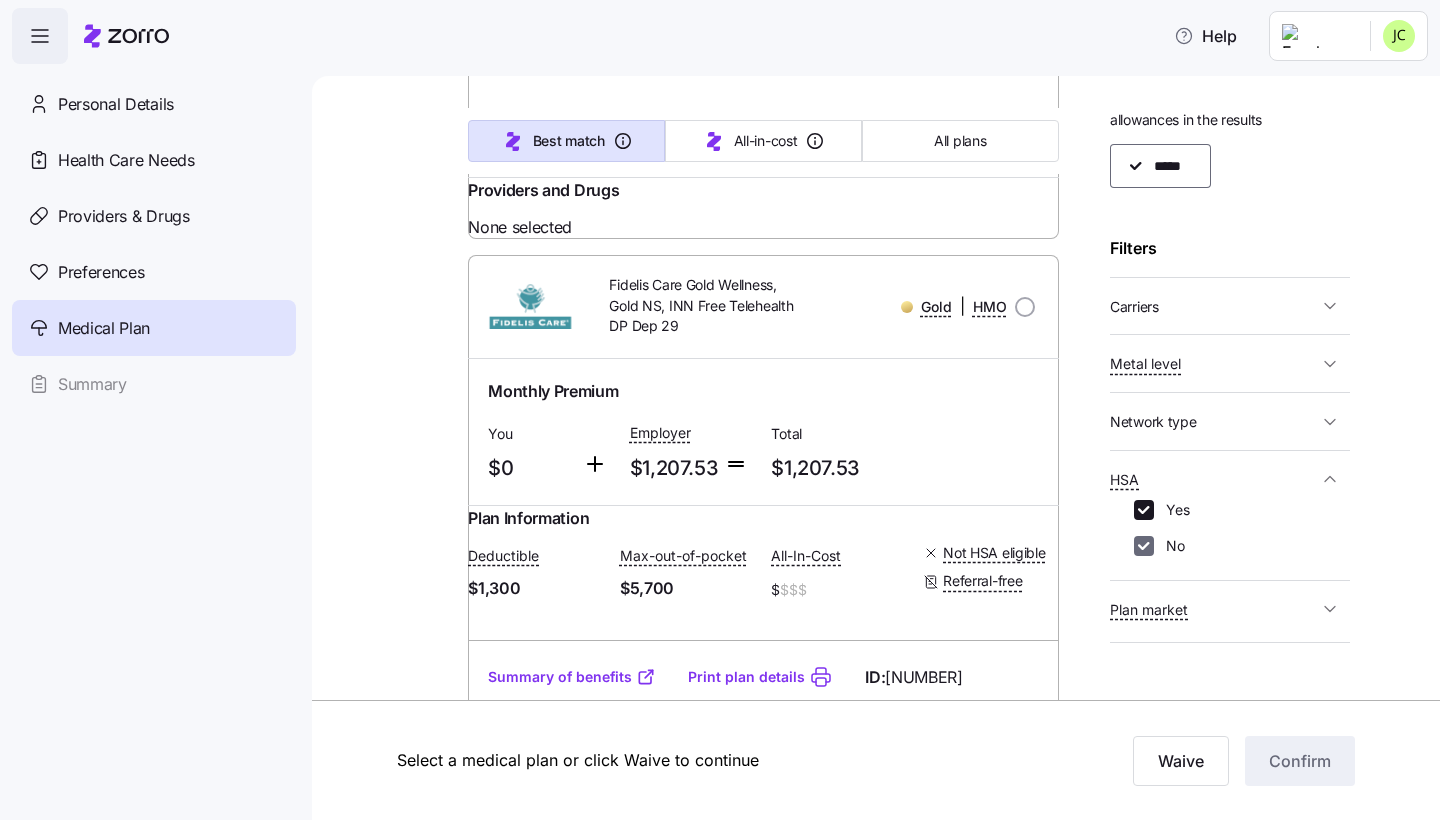 click on "No" at bounding box center [1144, 546] 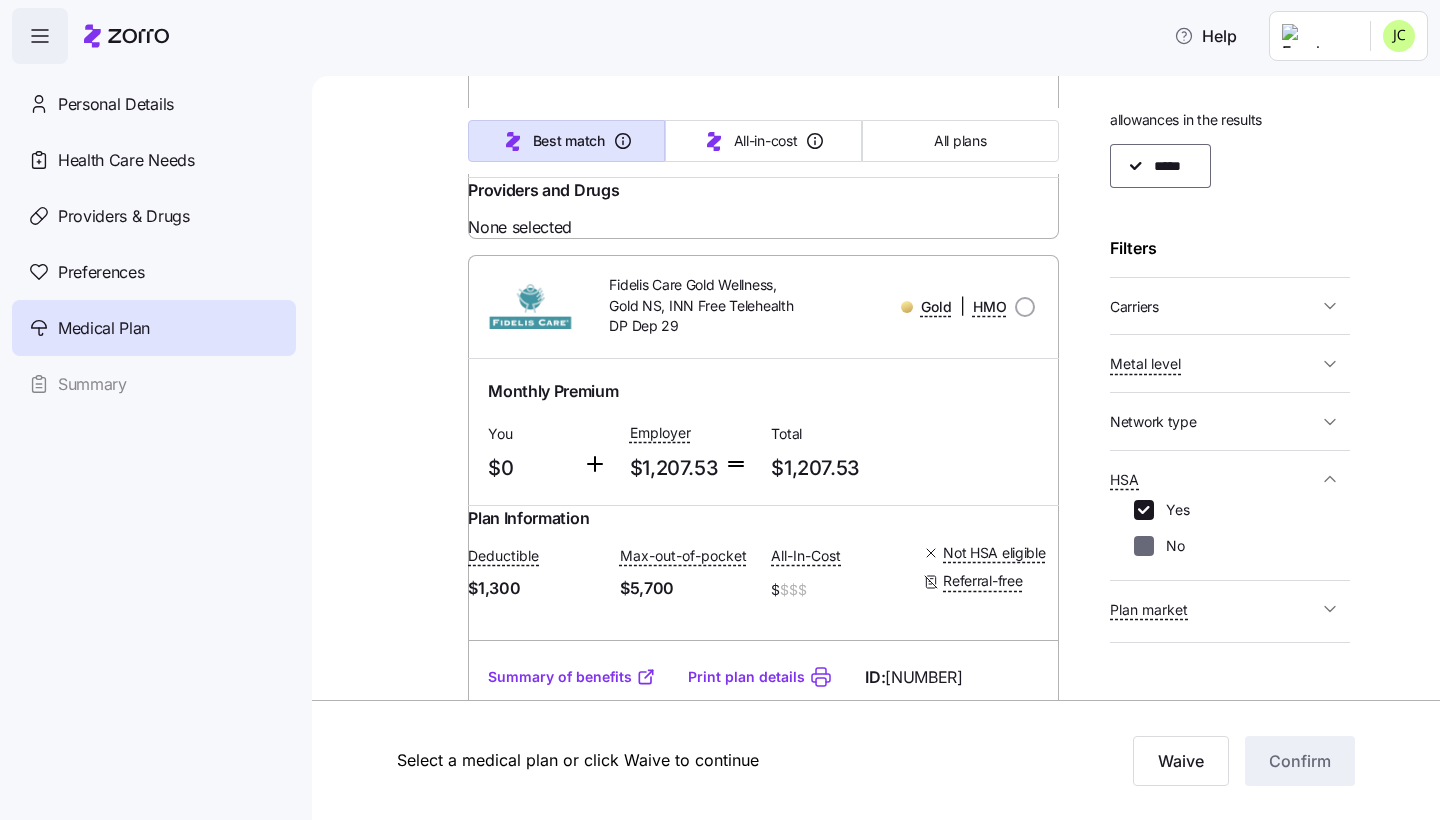 checkbox on "false" 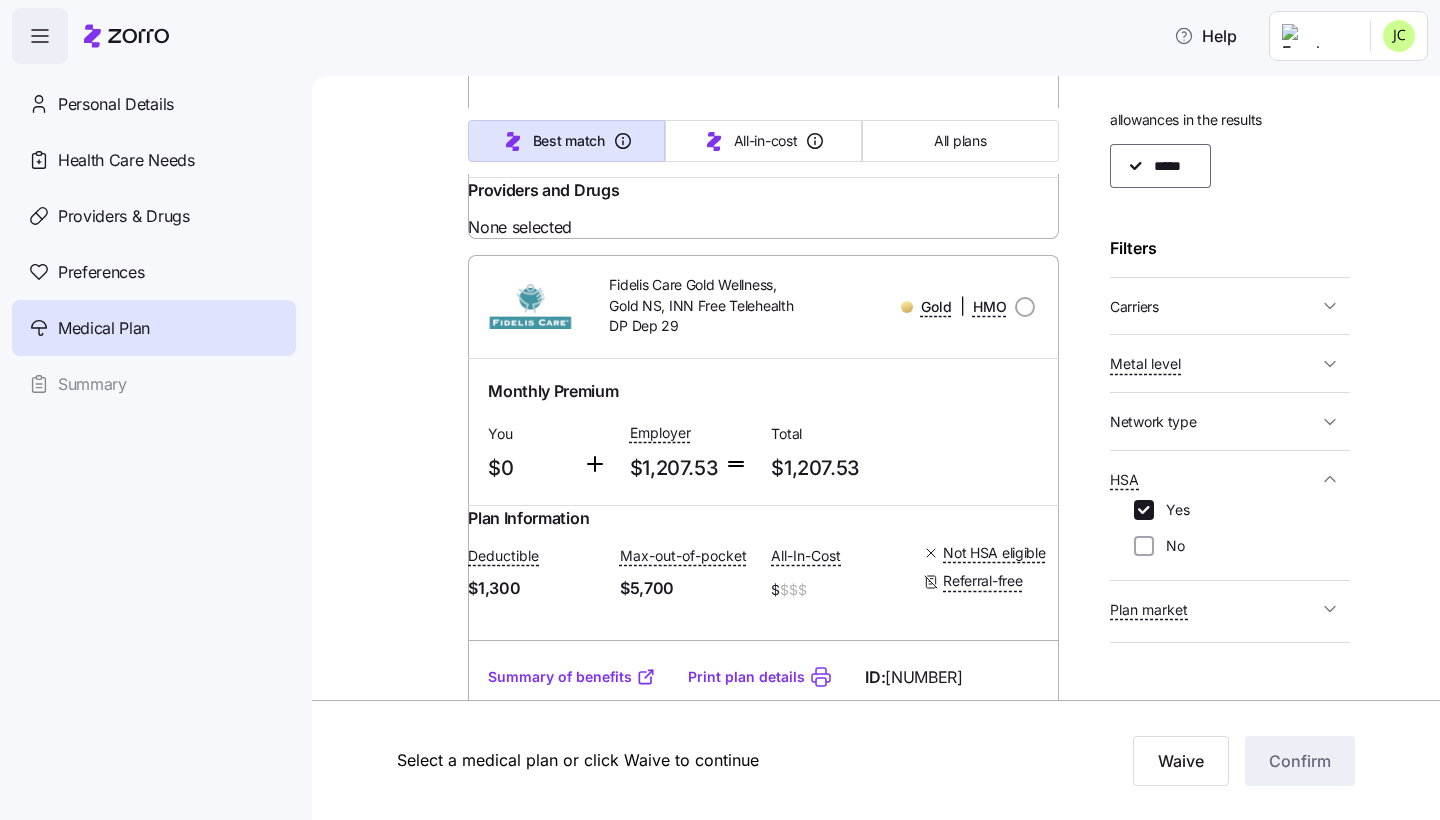 scroll, scrollTop: 2045, scrollLeft: 0, axis: vertical 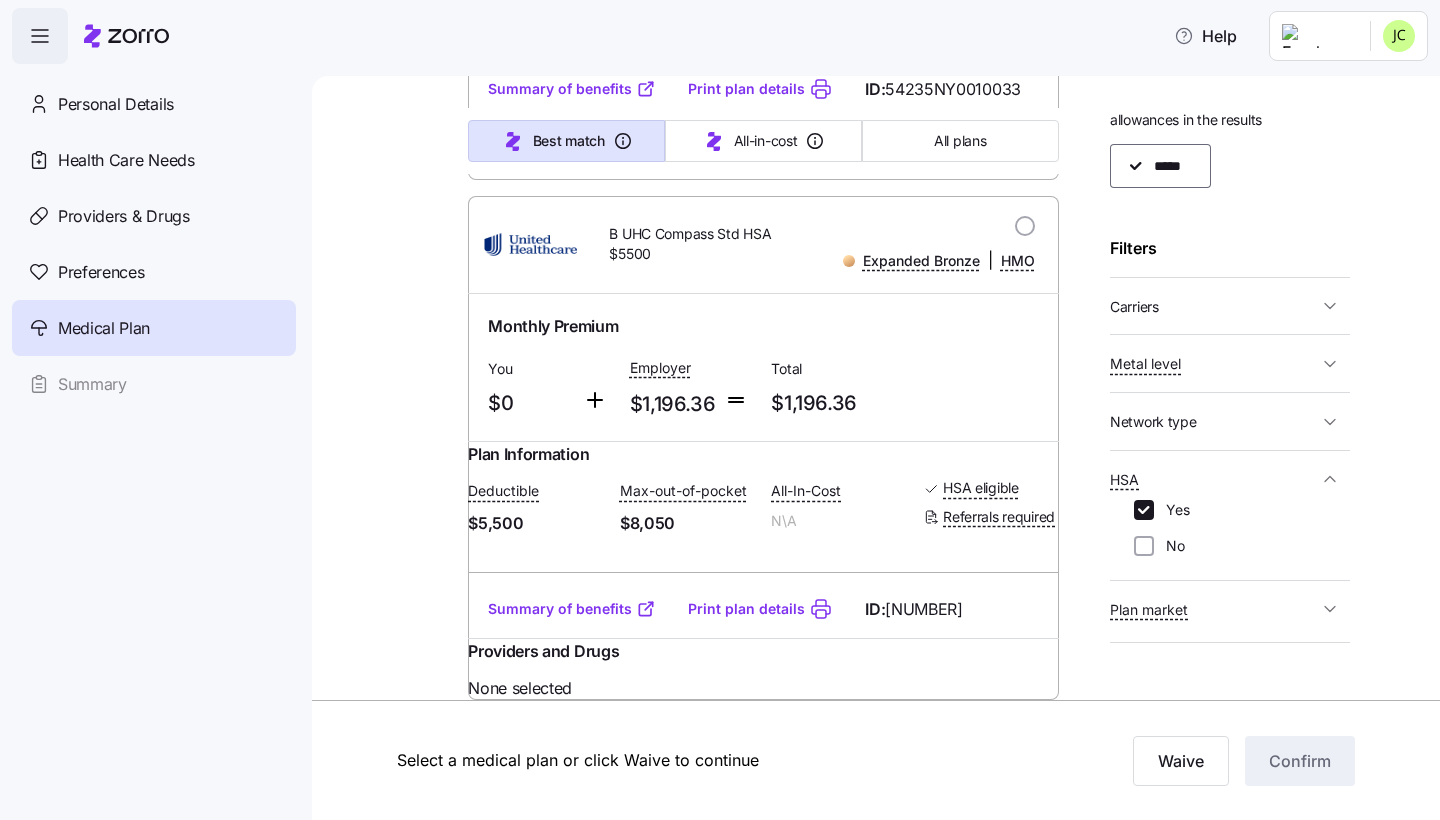 click on "HSA" at bounding box center [1214, 479] 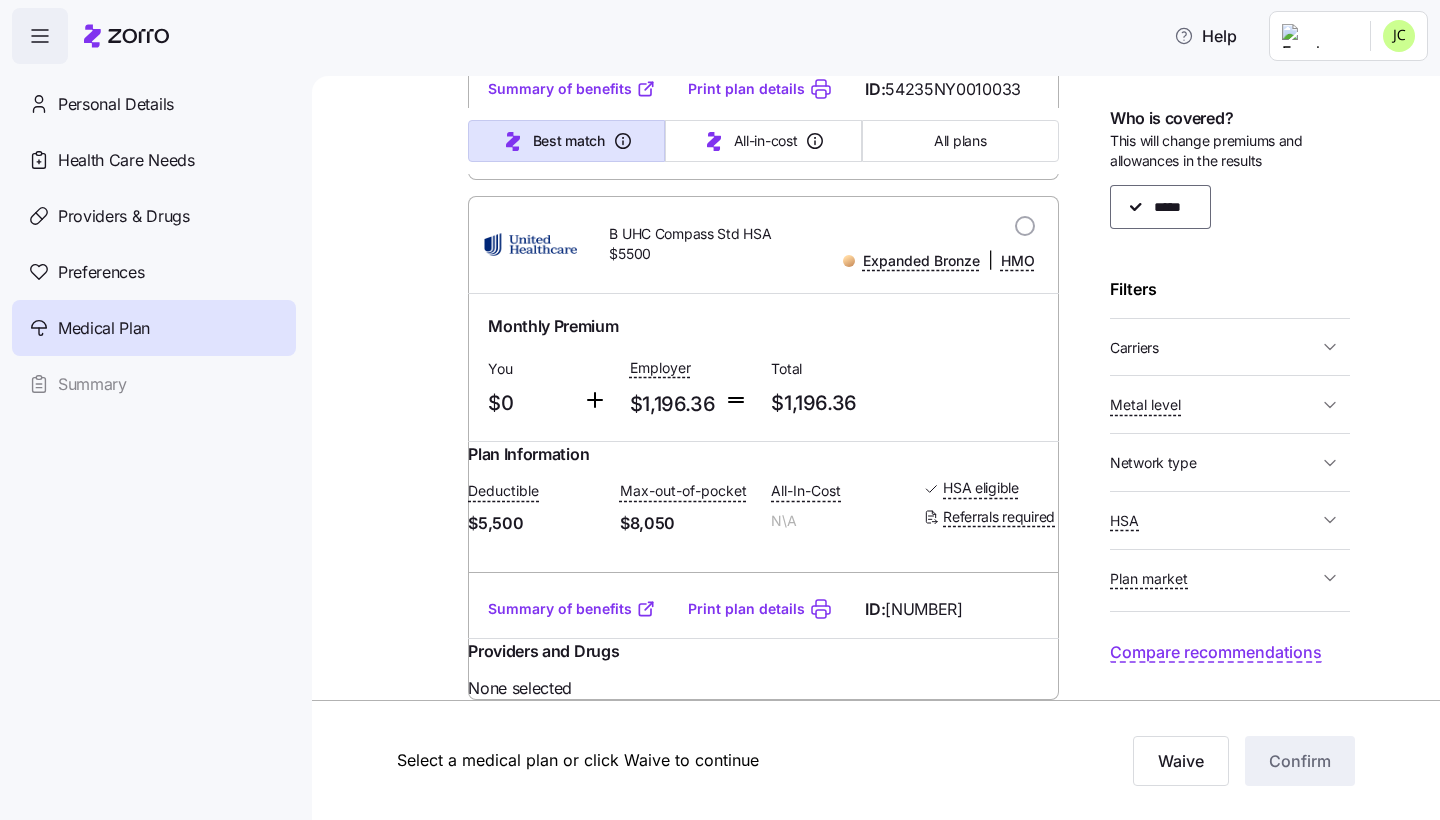 scroll, scrollTop: 0, scrollLeft: 0, axis: both 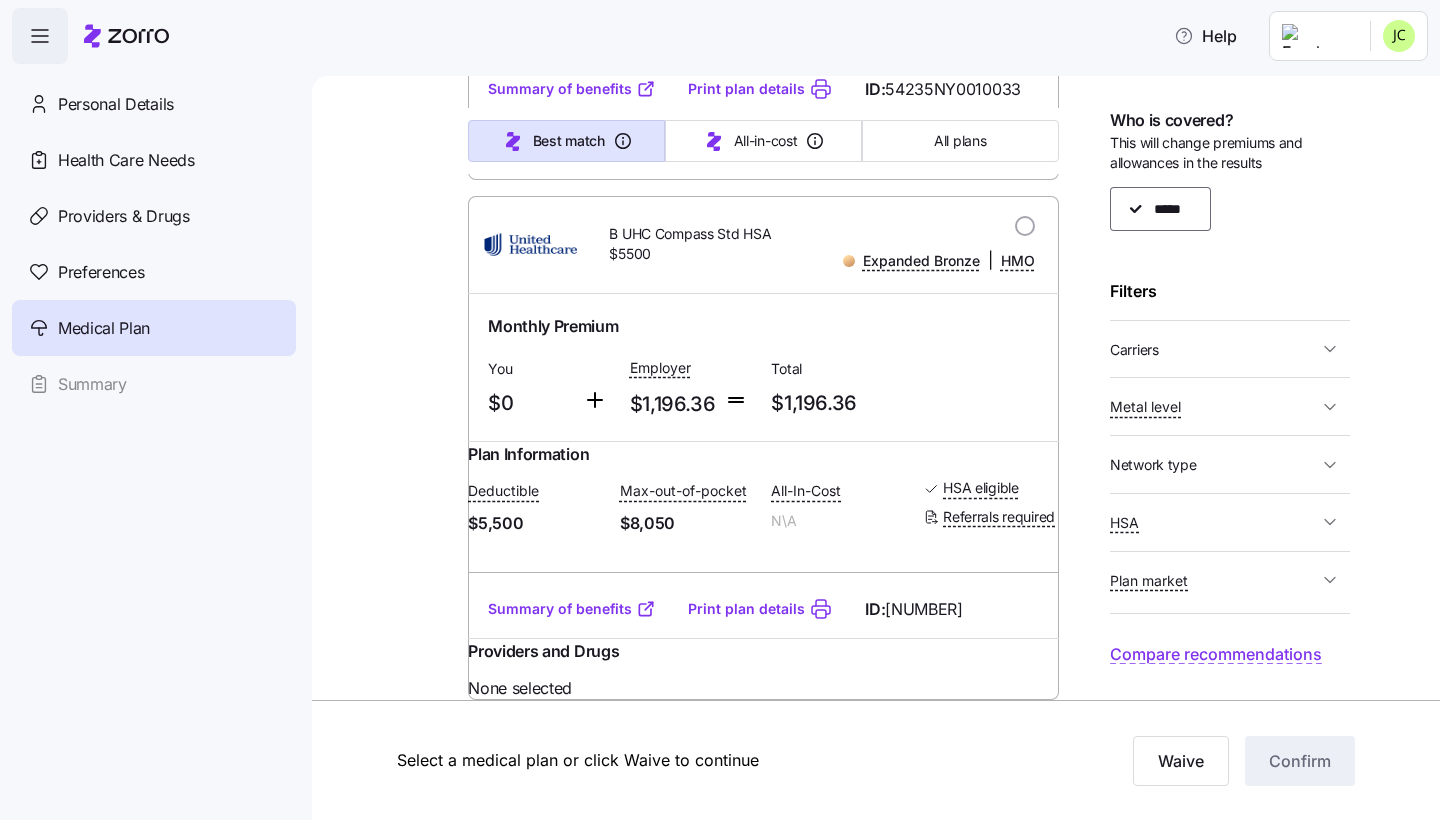 click on "HSA" at bounding box center [1230, 522] 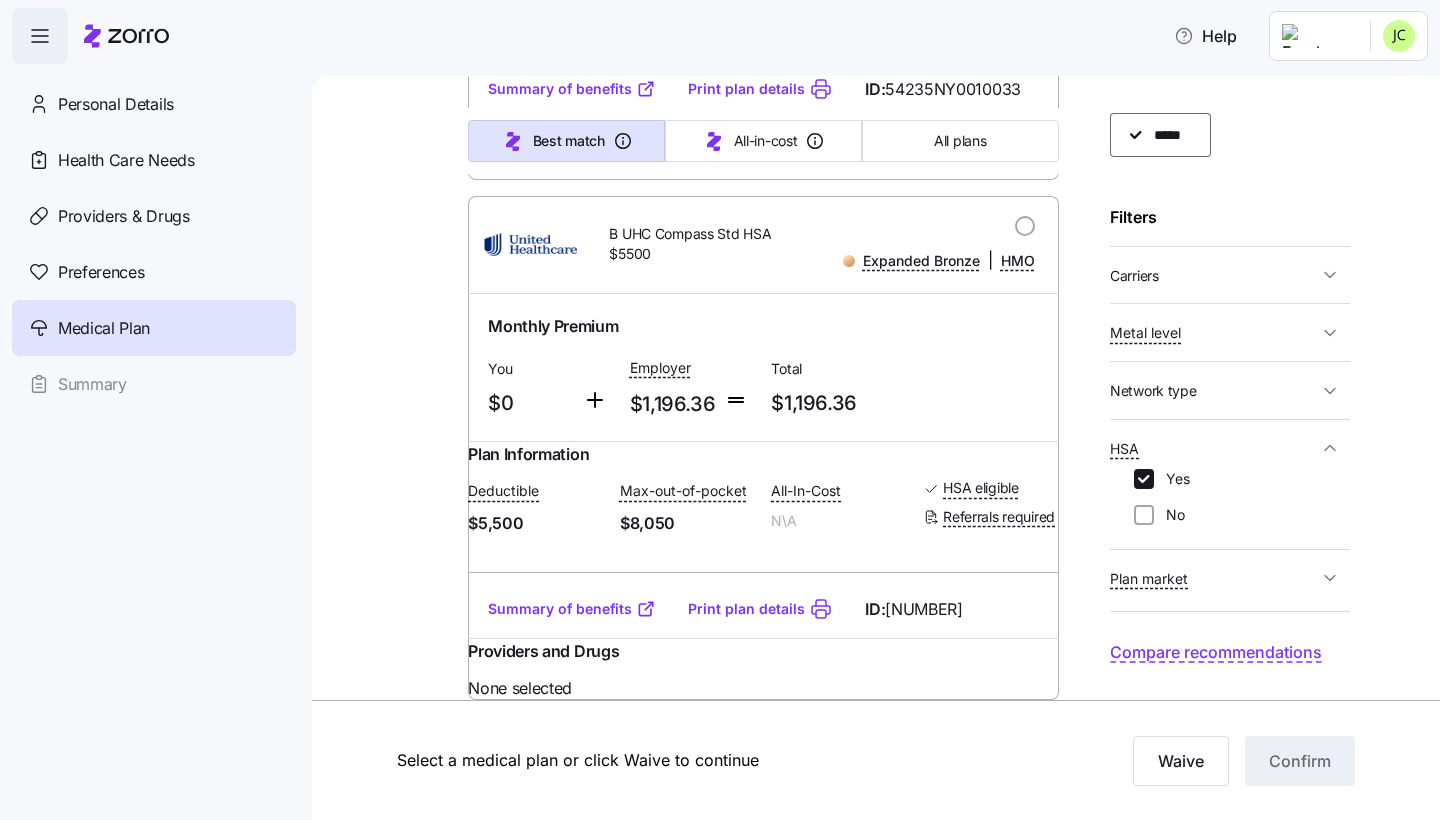 scroll, scrollTop: 69, scrollLeft: 0, axis: vertical 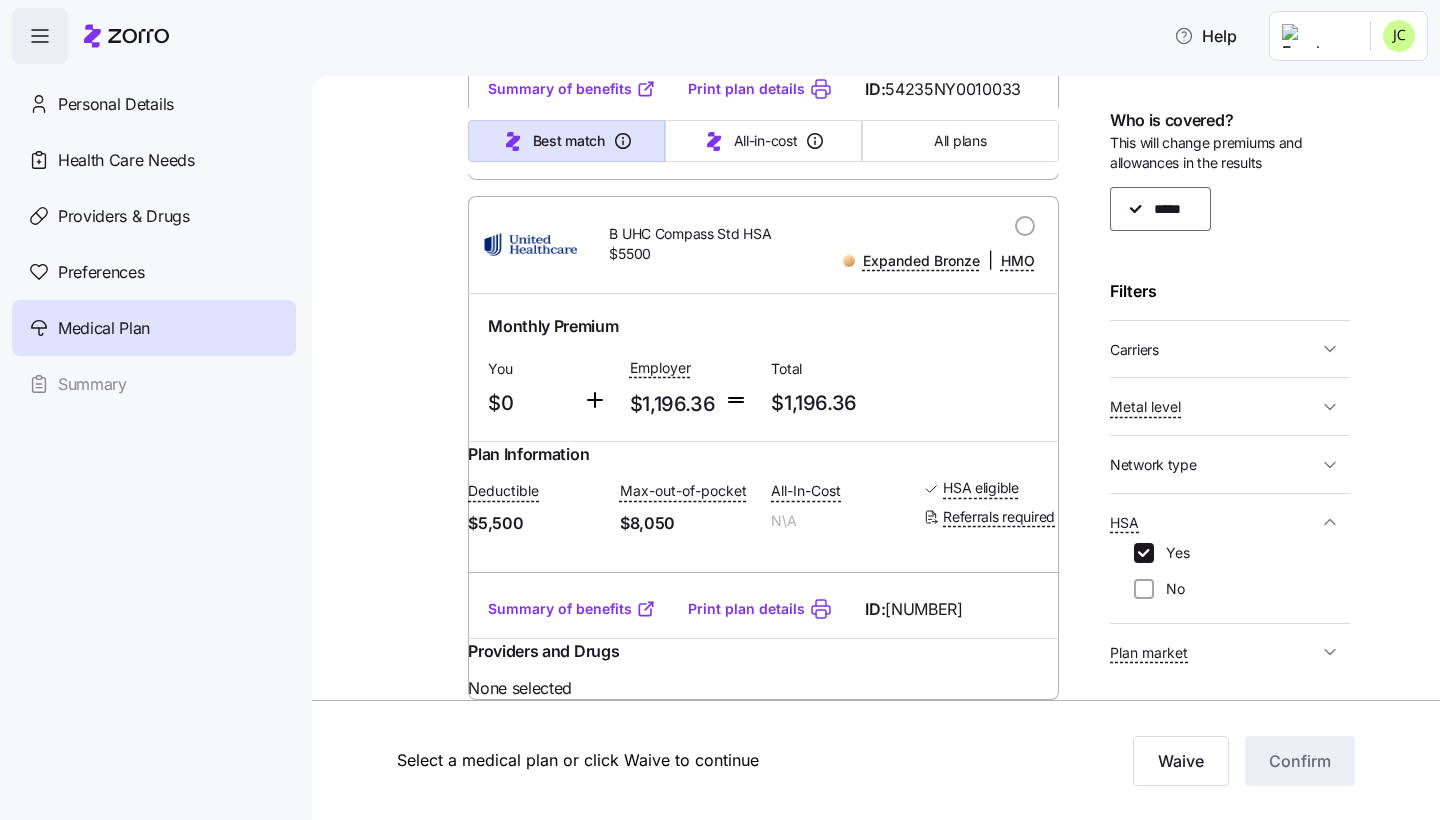click on "Yes" at bounding box center [1172, 553] 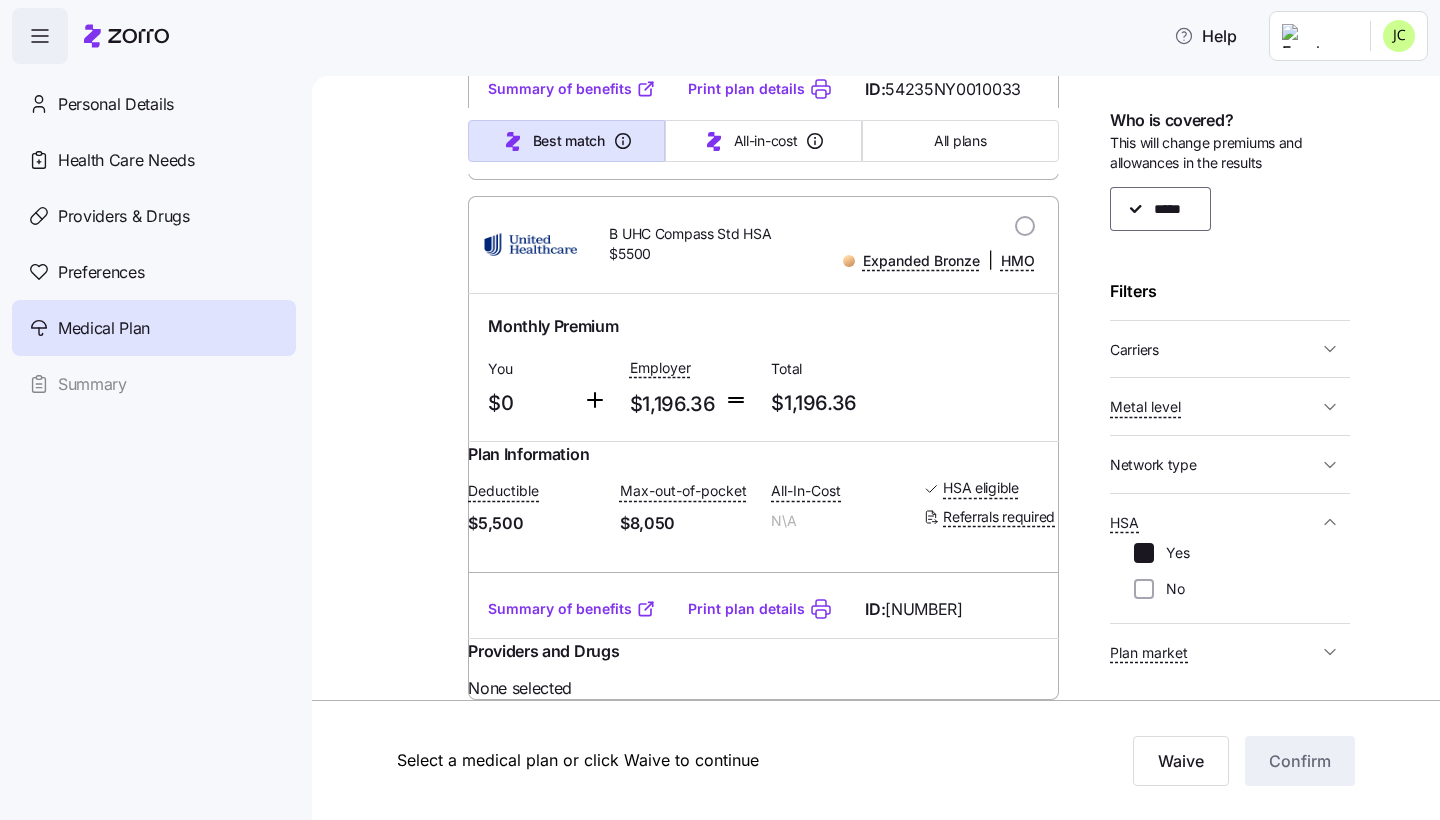 scroll, scrollTop: 0, scrollLeft: 0, axis: both 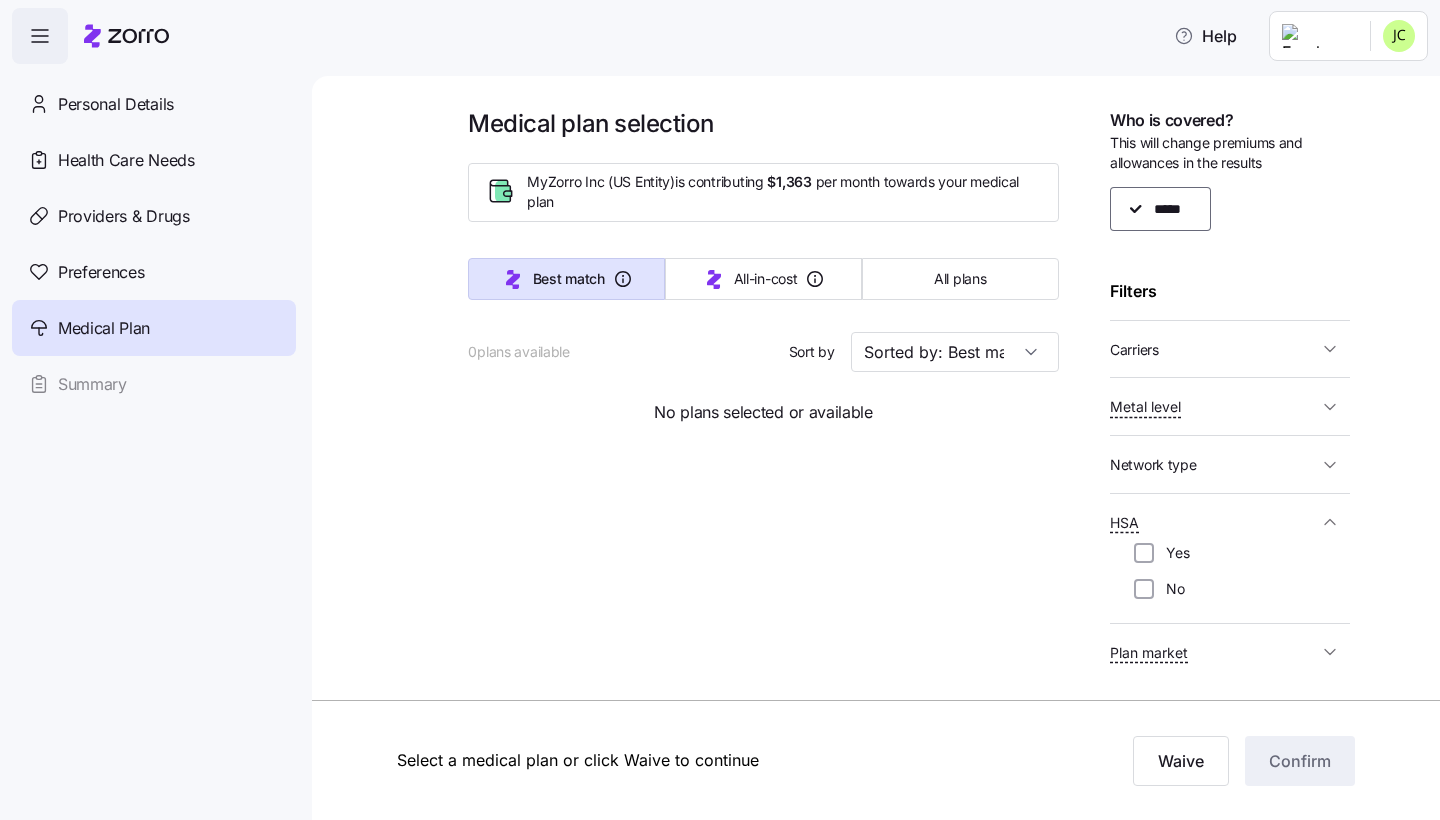 click on "Yes" at bounding box center [1172, 553] 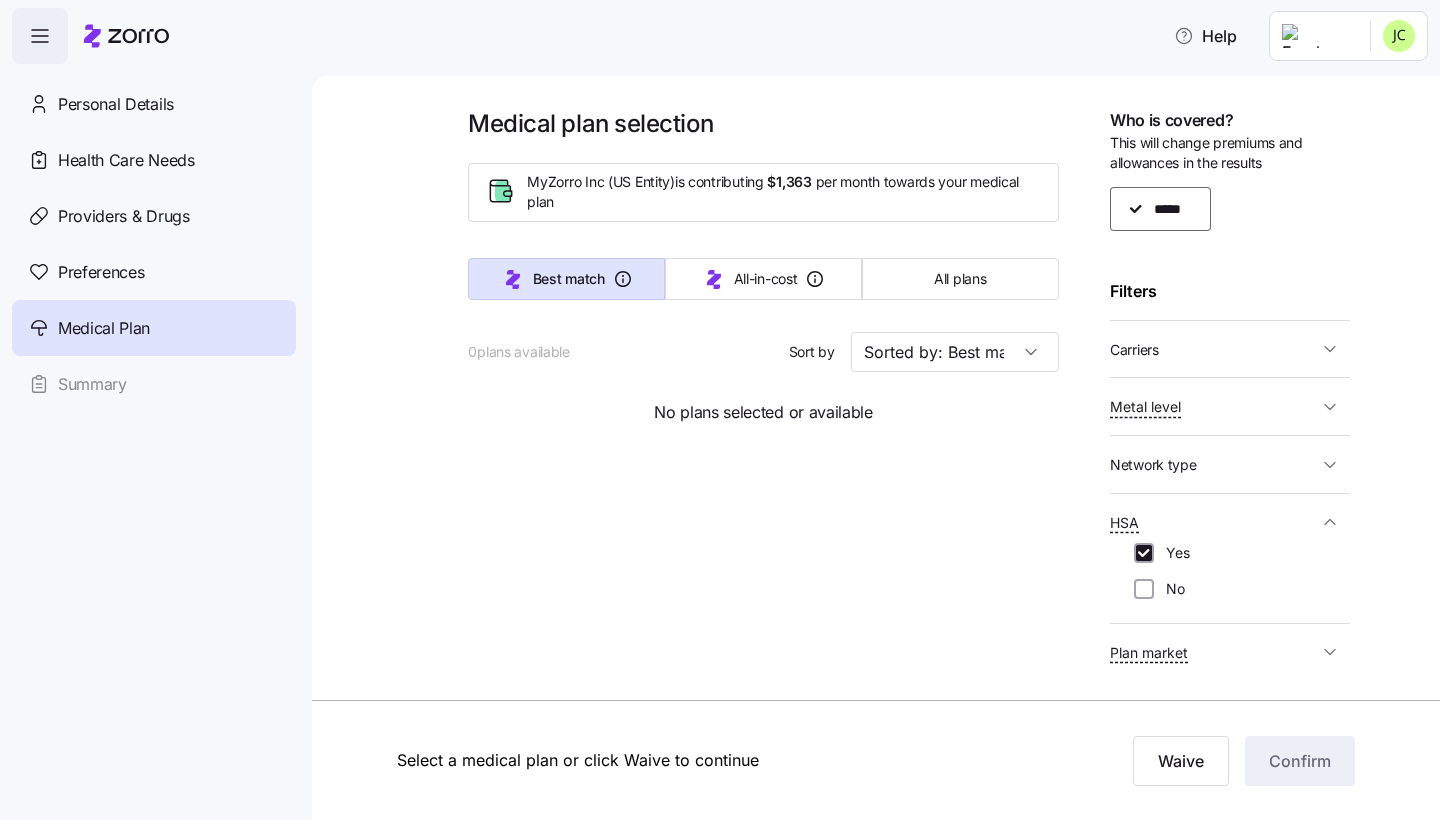 checkbox on "true" 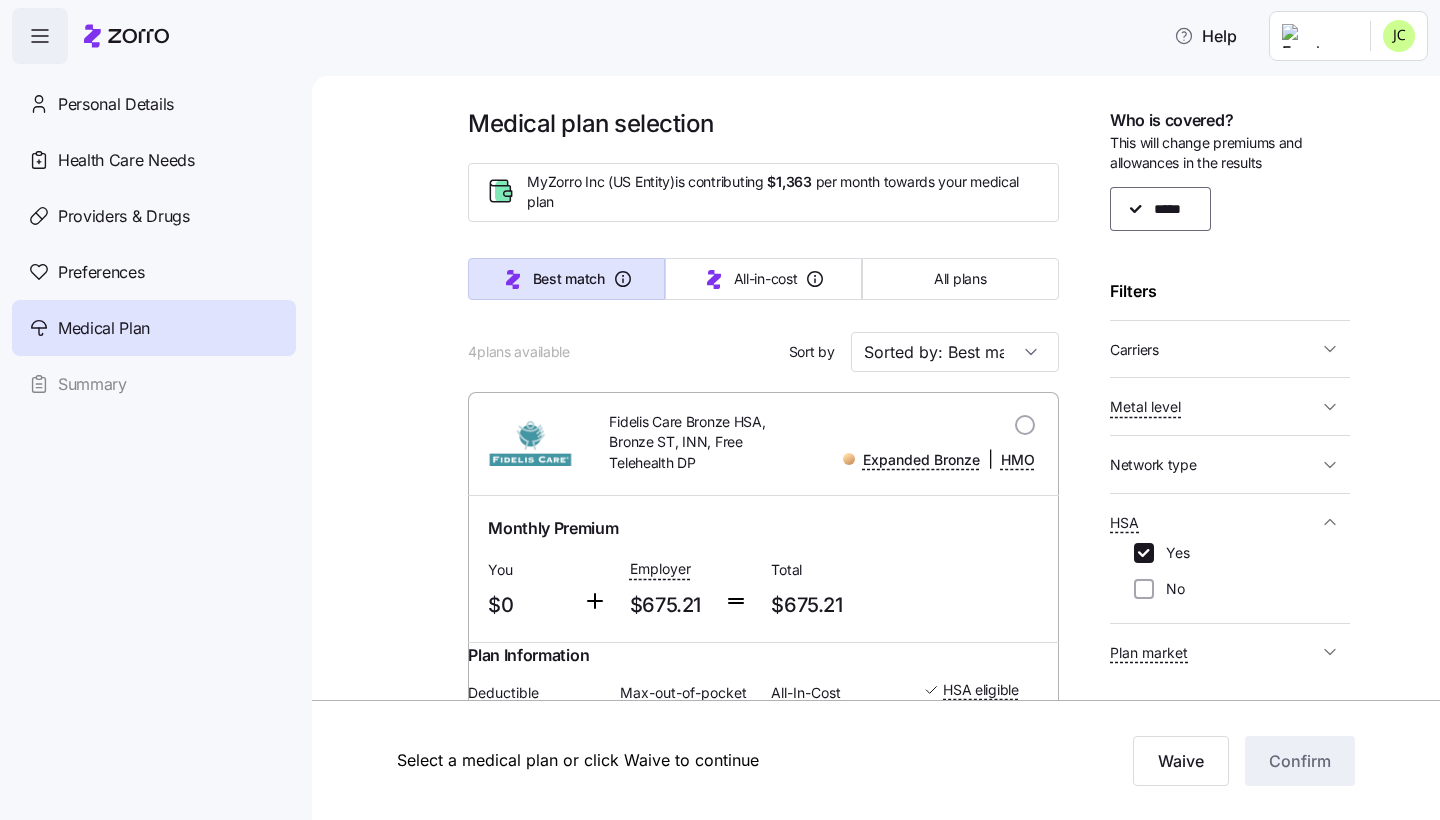 click on "HSA" at bounding box center [1214, 522] 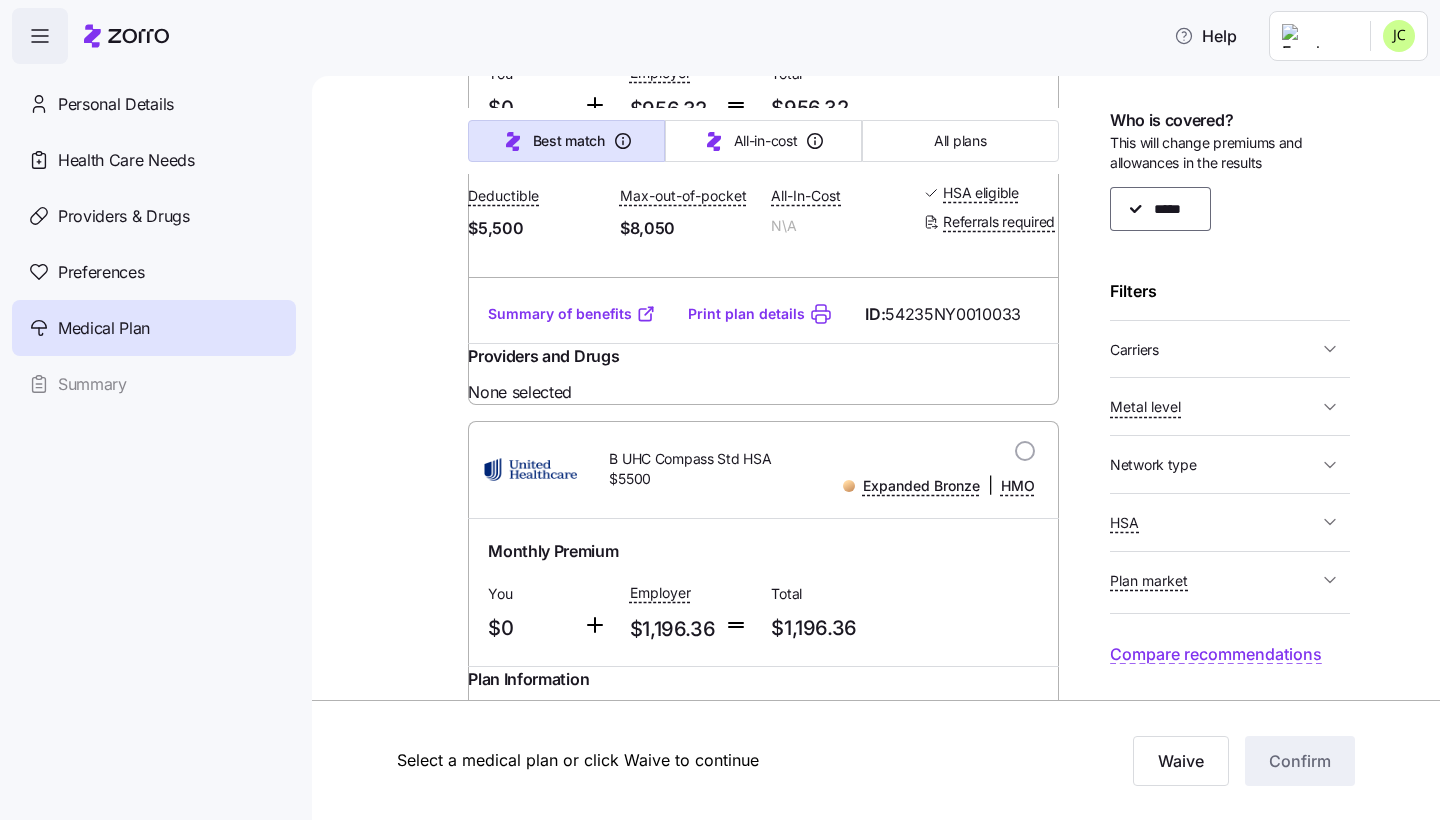 scroll, scrollTop: 1550, scrollLeft: 0, axis: vertical 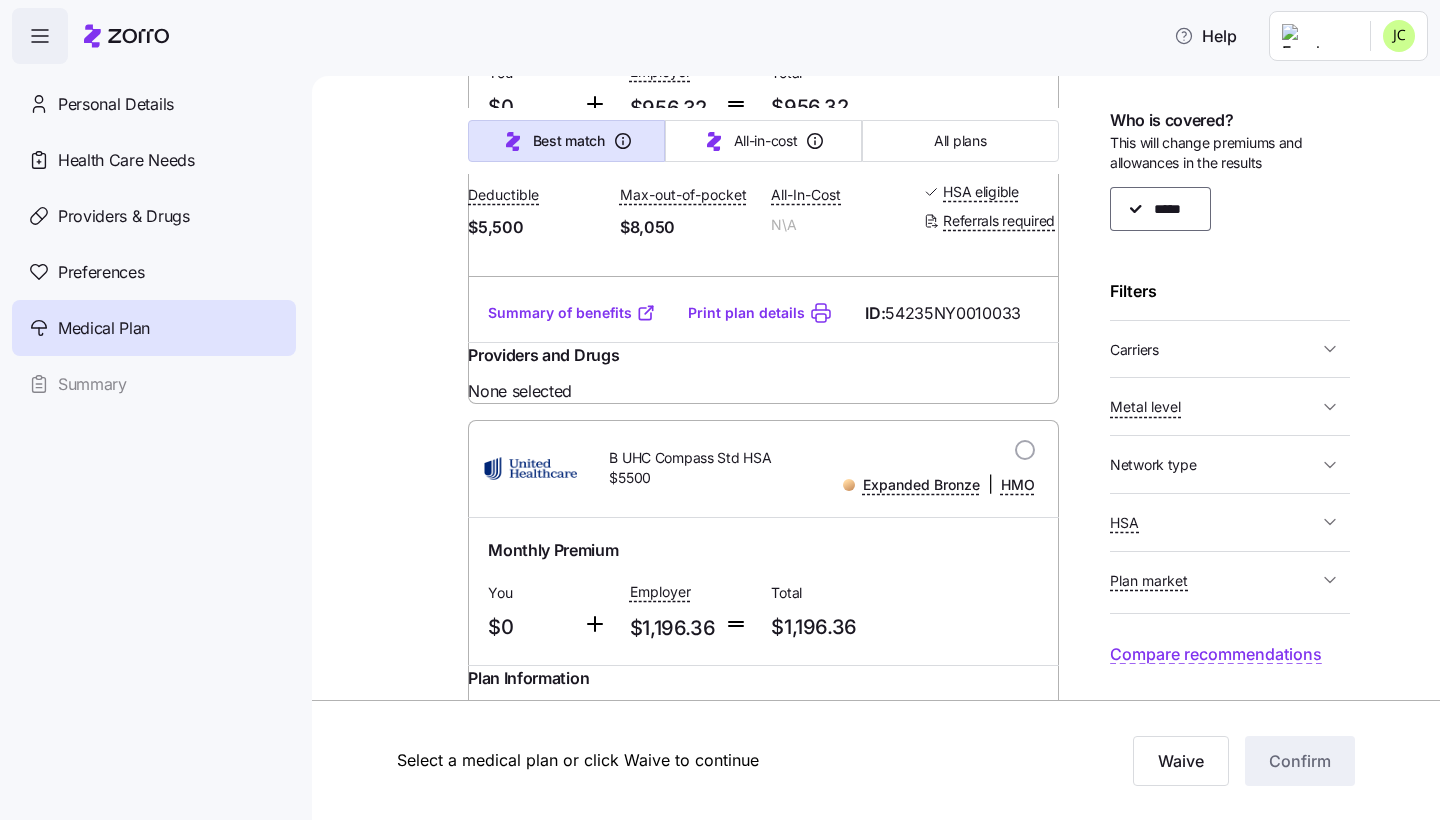 click on "Summary of benefits" at bounding box center (572, 313) 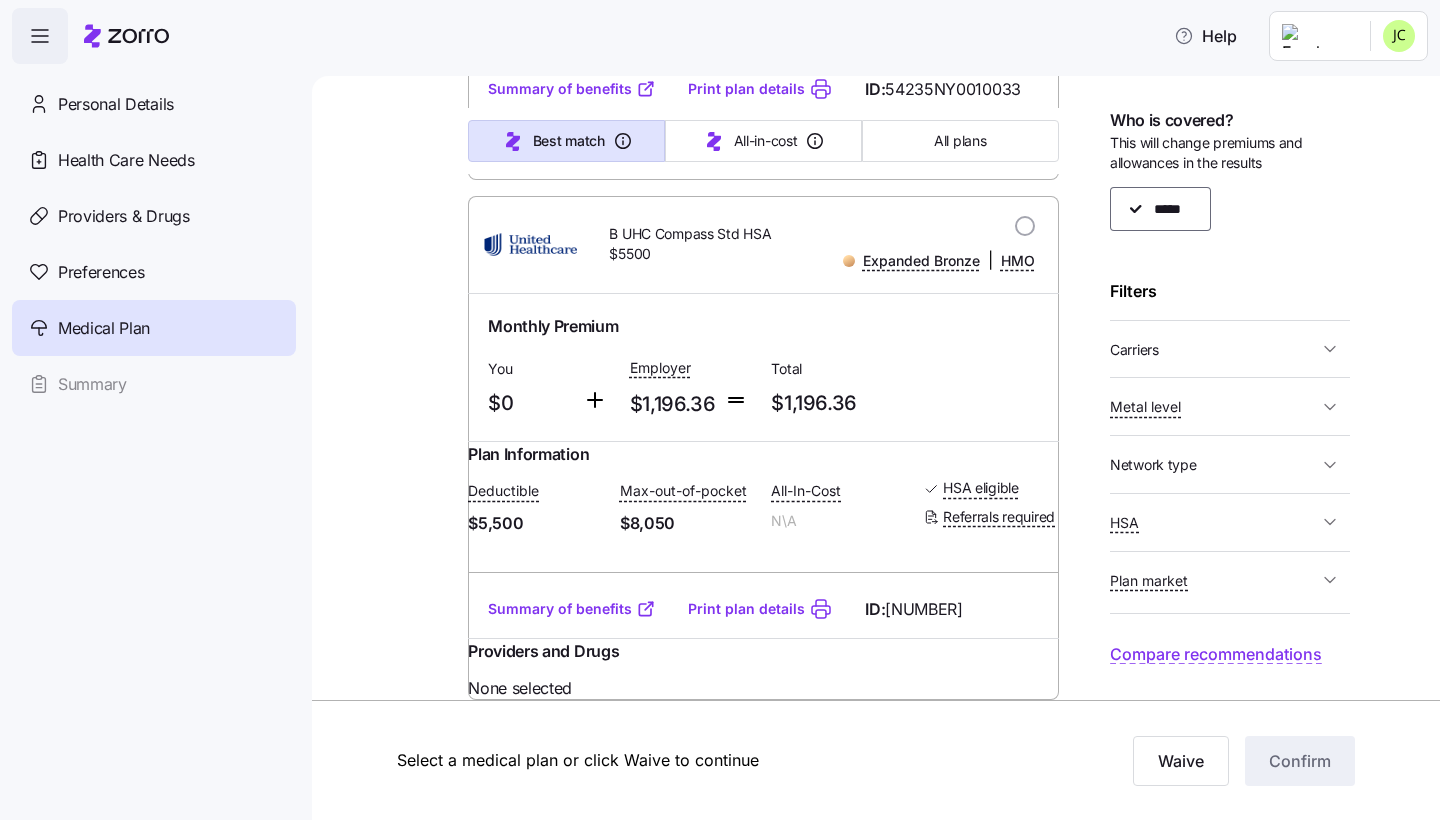 scroll, scrollTop: 2047, scrollLeft: 0, axis: vertical 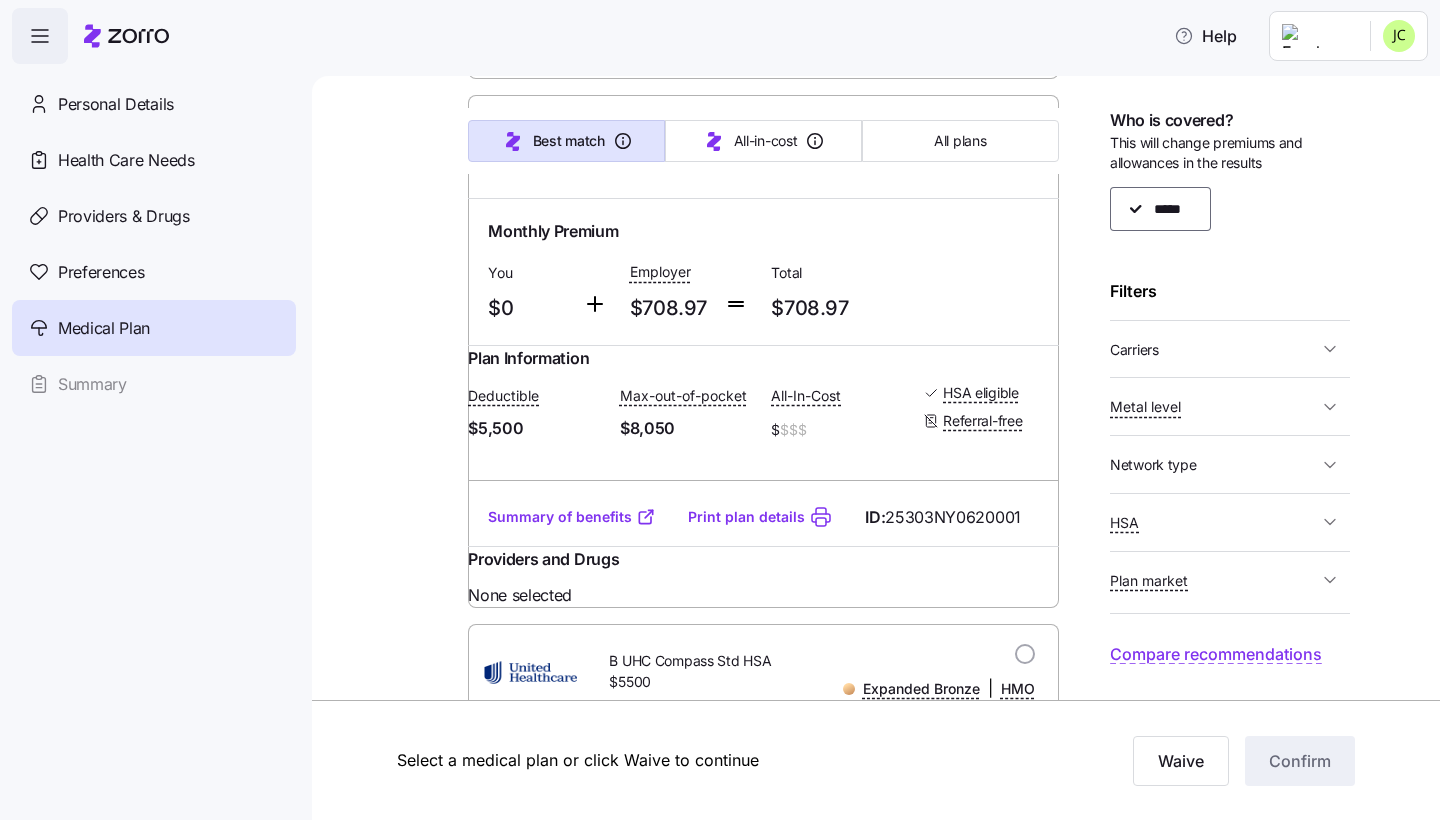 click on "Summary of benefits" at bounding box center (572, 517) 